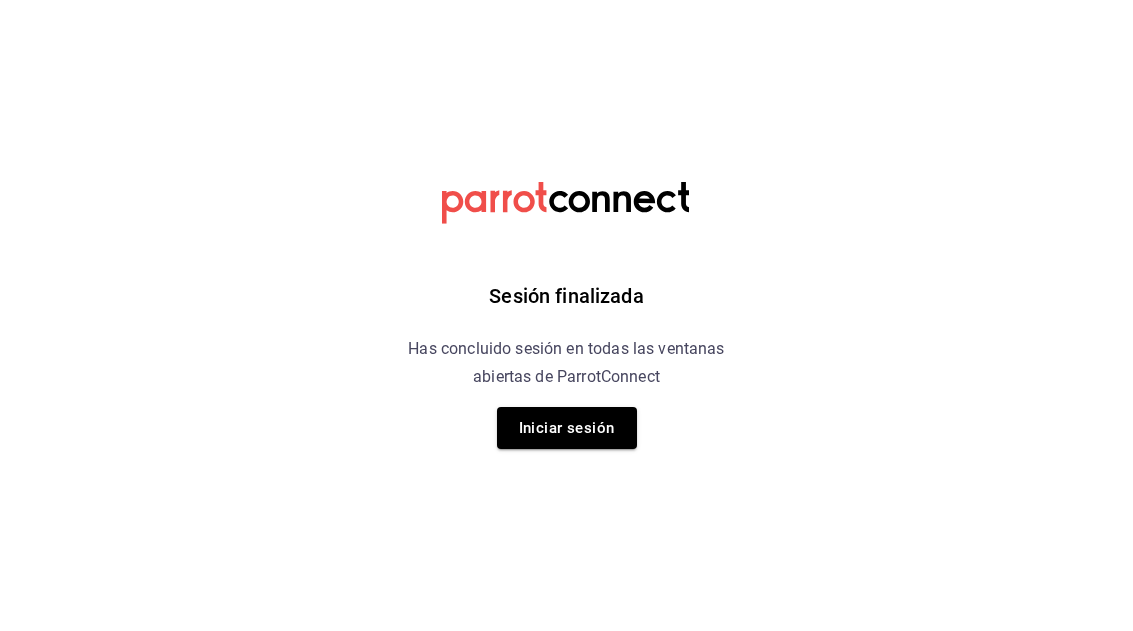 scroll, scrollTop: 0, scrollLeft: 0, axis: both 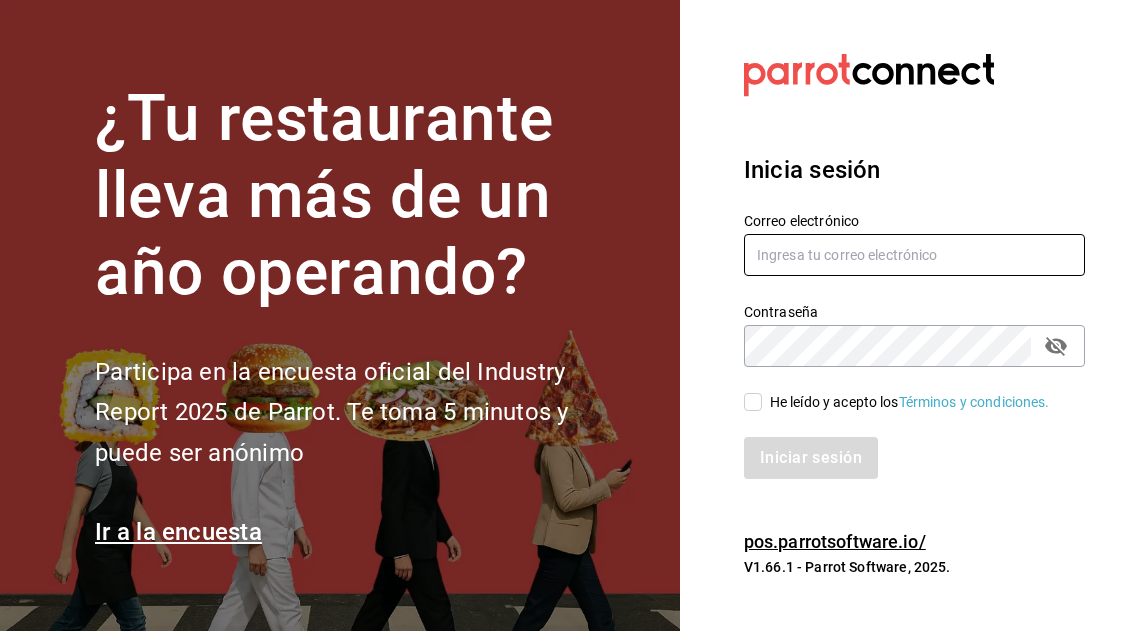 click at bounding box center [914, 255] 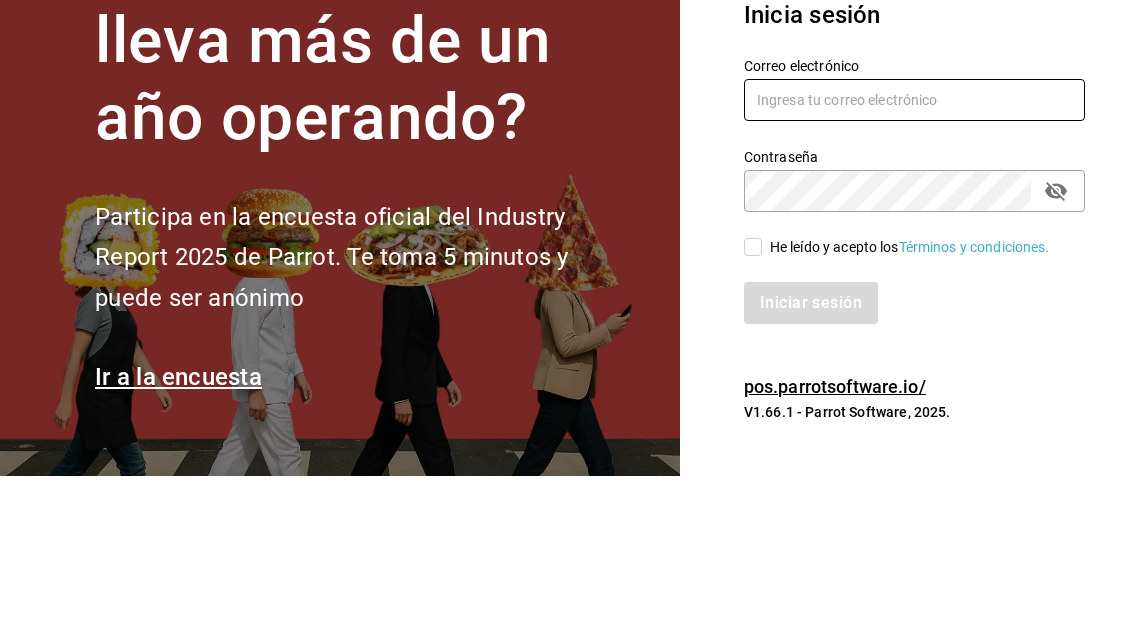 click at bounding box center (914, 255) 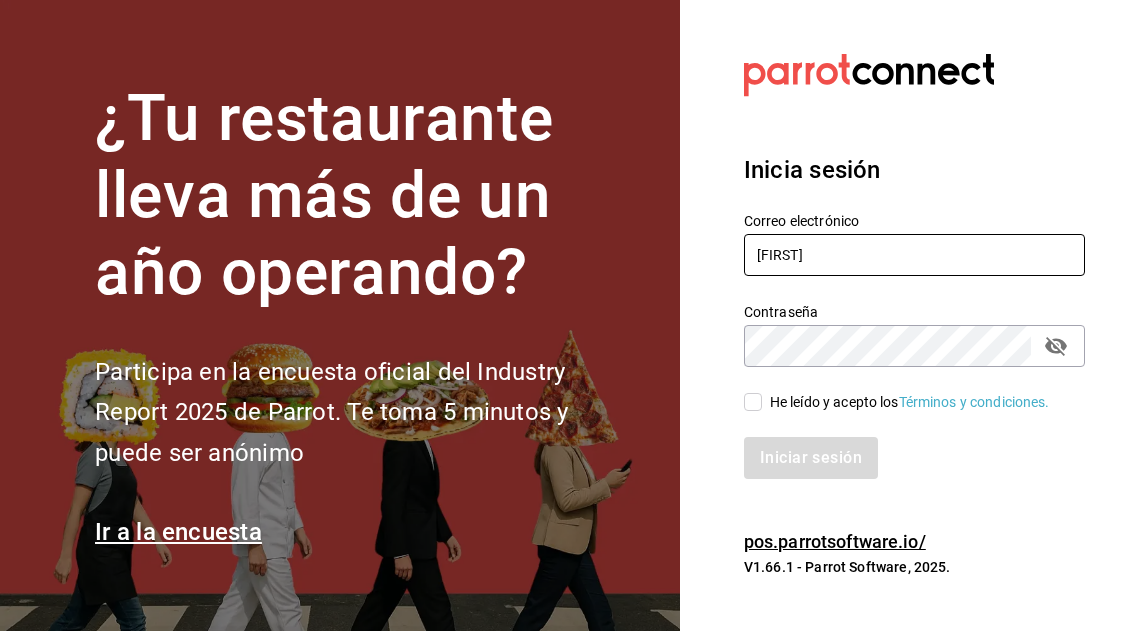 click on "Diana" at bounding box center [914, 255] 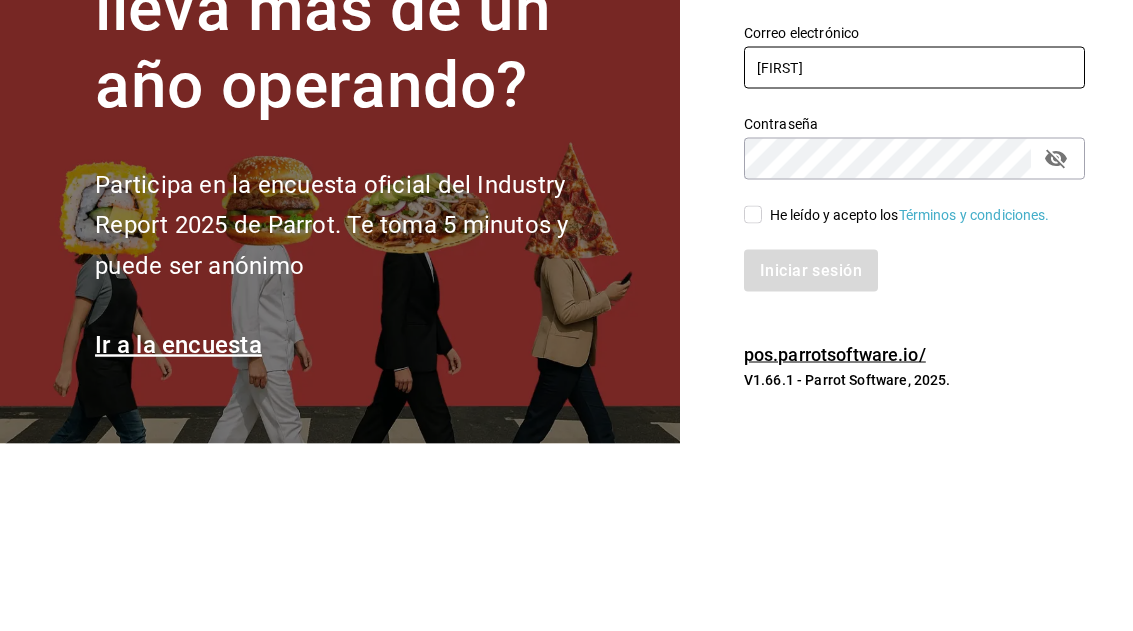 type on "diana.avecedo@gmail.com" 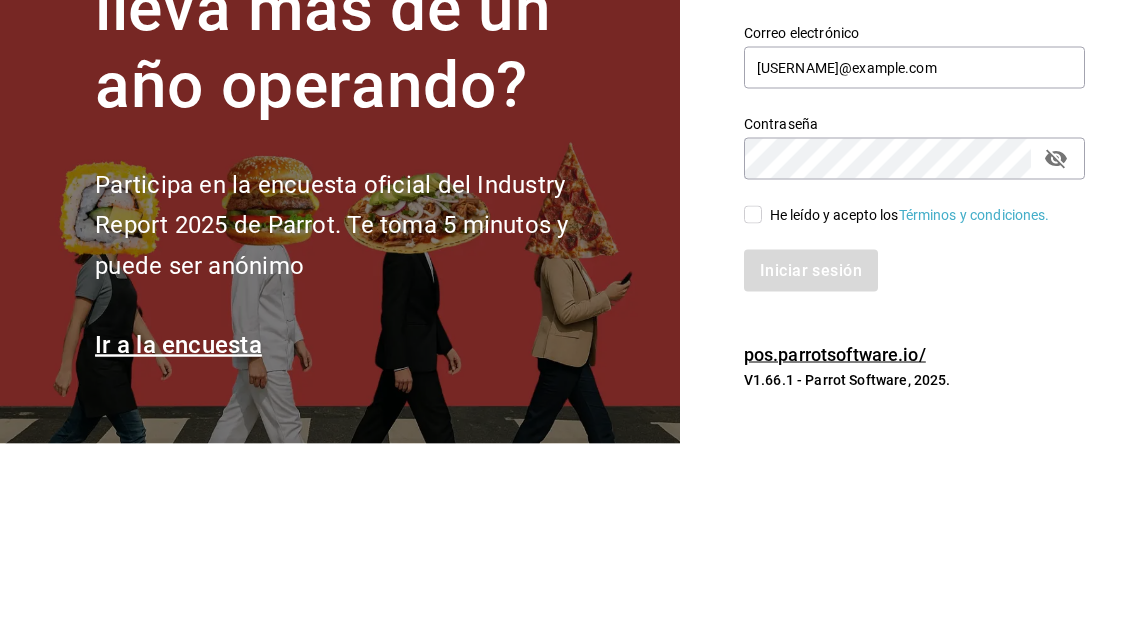 scroll, scrollTop: 67, scrollLeft: 0, axis: vertical 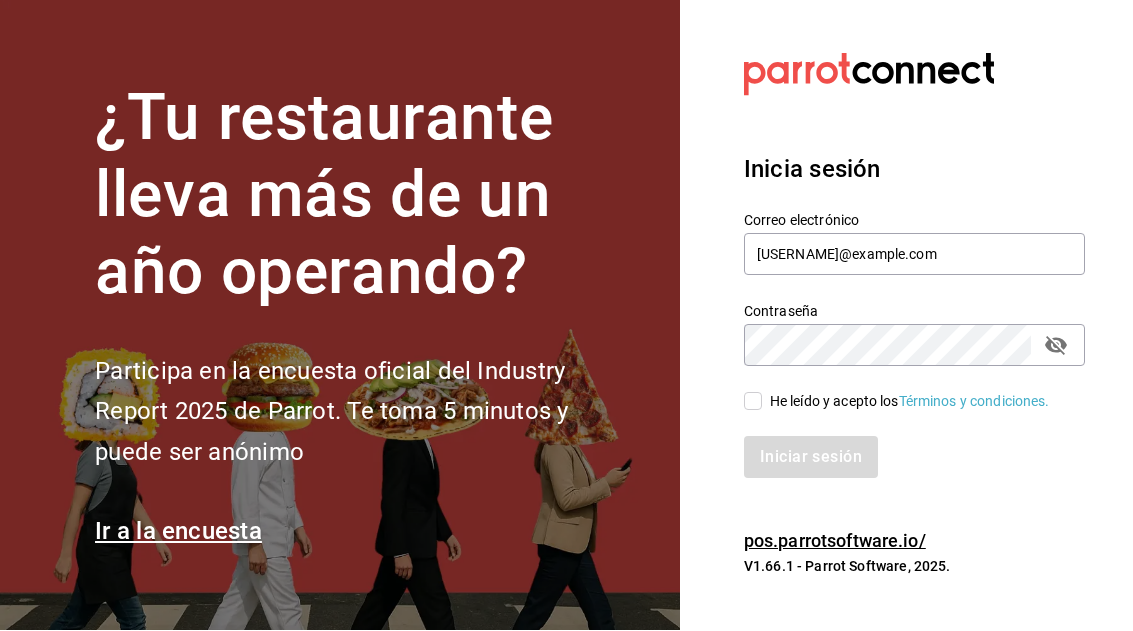 click on "Contraseña" at bounding box center [914, 346] 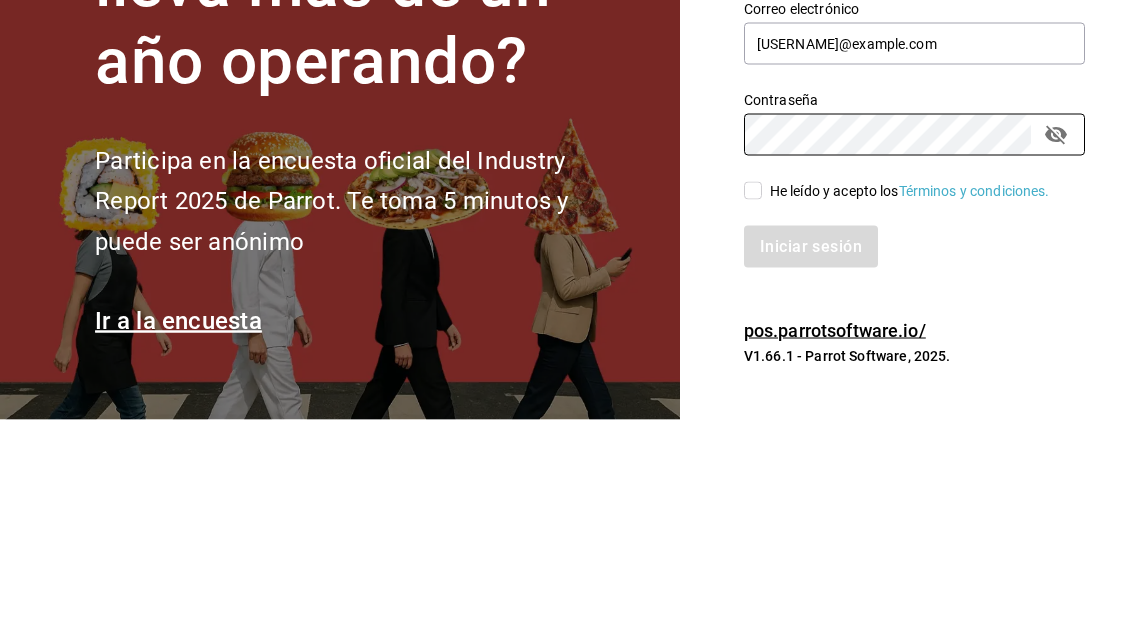 click 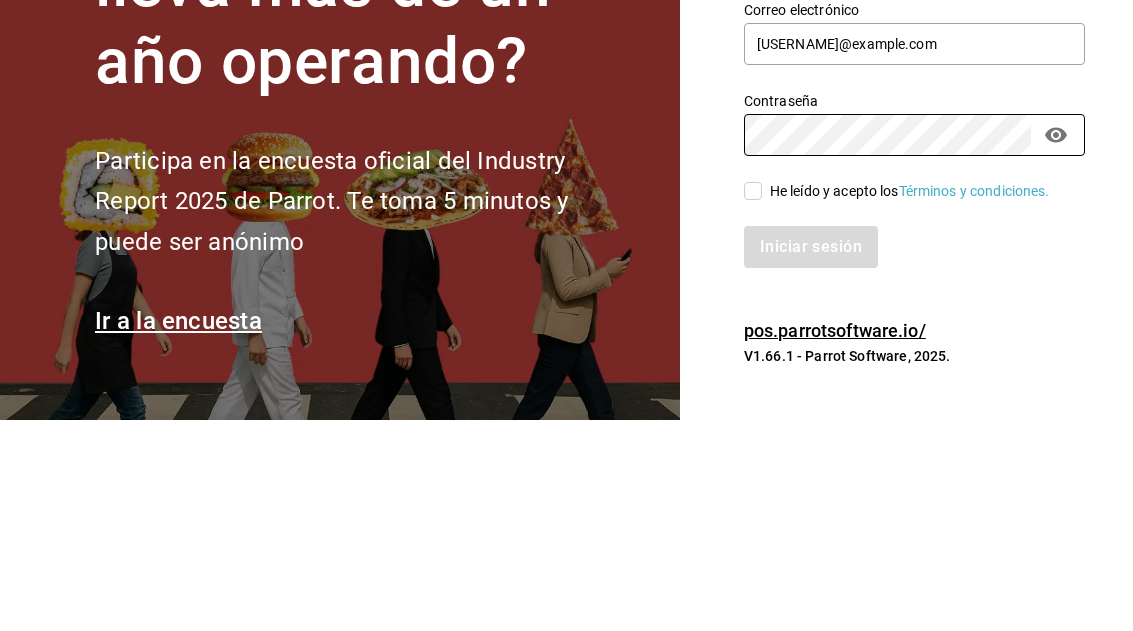 click on "He leído y acepto los  Términos y condiciones." at bounding box center [753, 402] 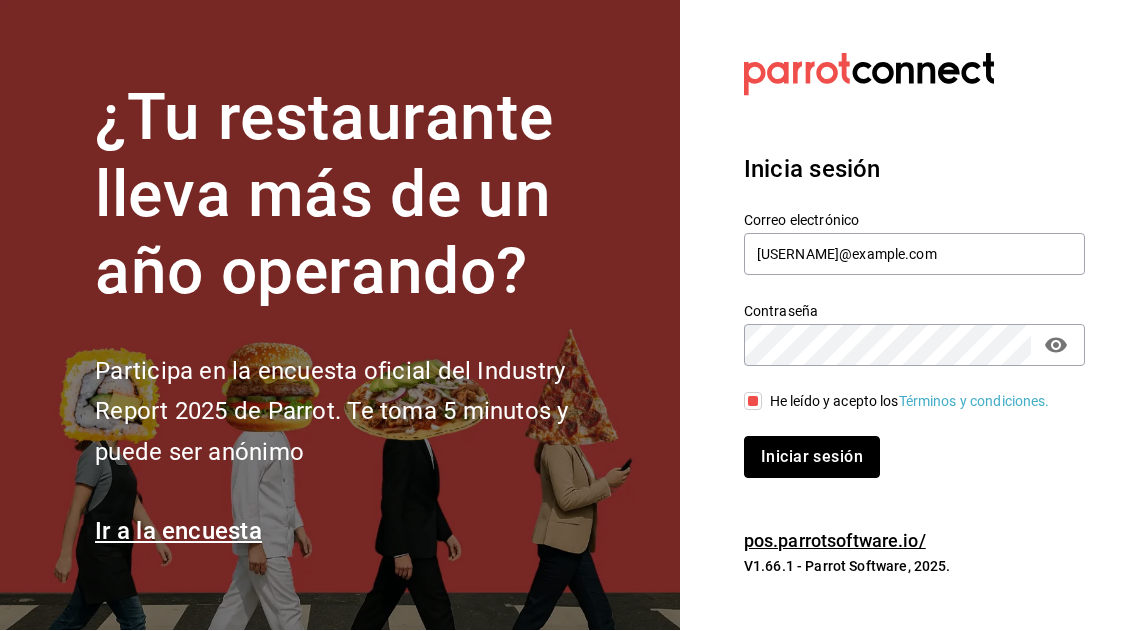 click on "Iniciar sesión" at bounding box center (812, 458) 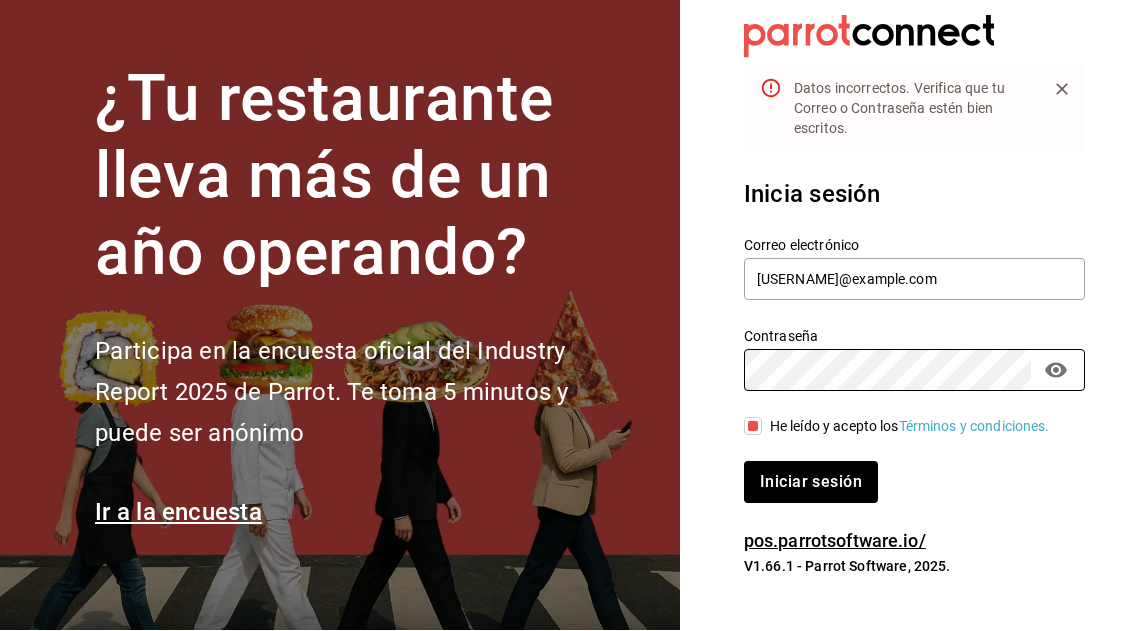 click on "Iniciar sesión" at bounding box center [902, 471] 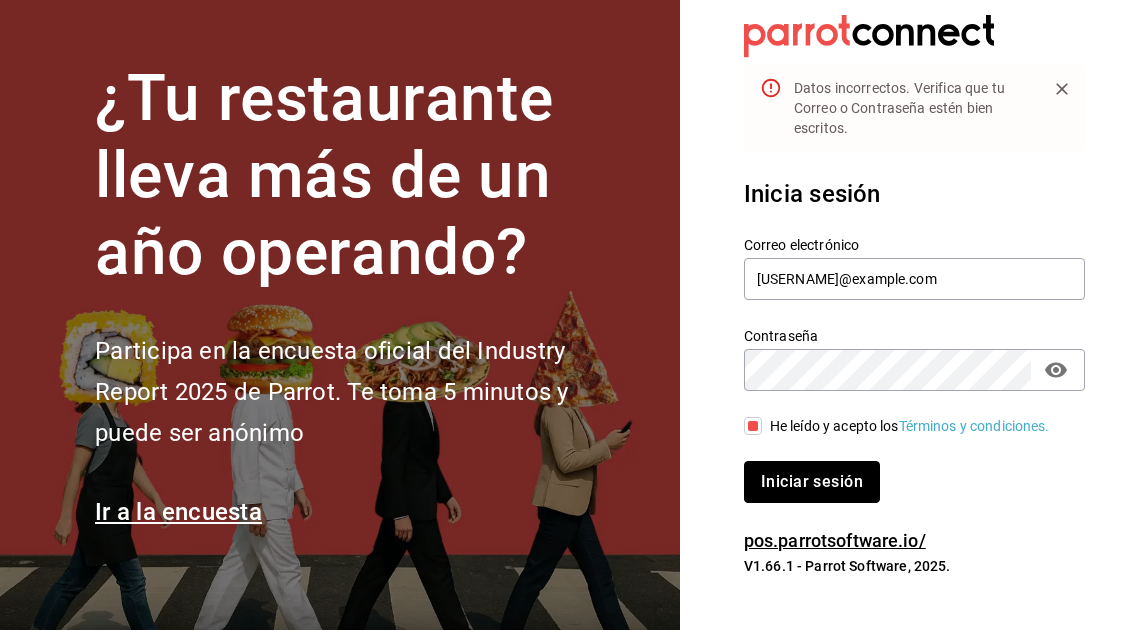 click on "Iniciar sesión" at bounding box center [812, 483] 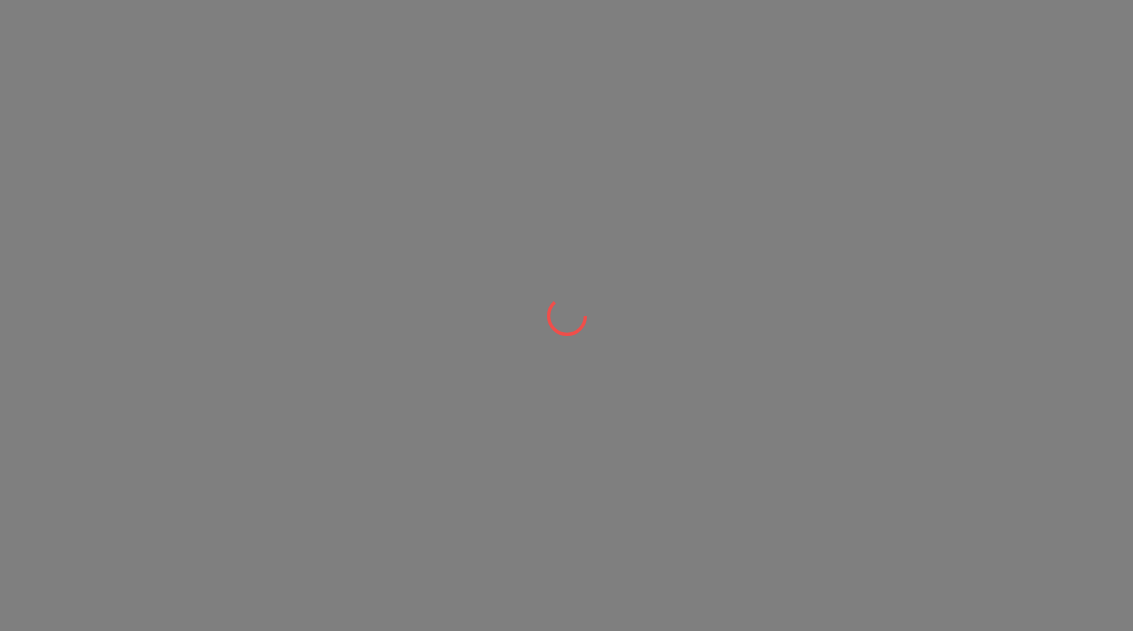 scroll, scrollTop: 0, scrollLeft: 0, axis: both 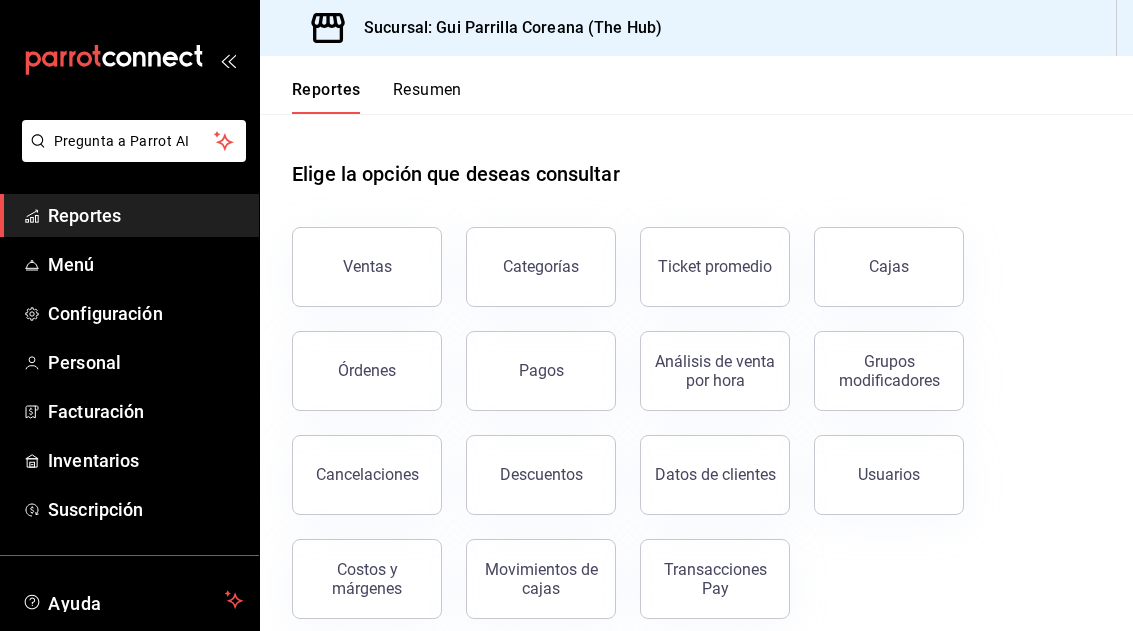 click on "Menú" at bounding box center [145, 264] 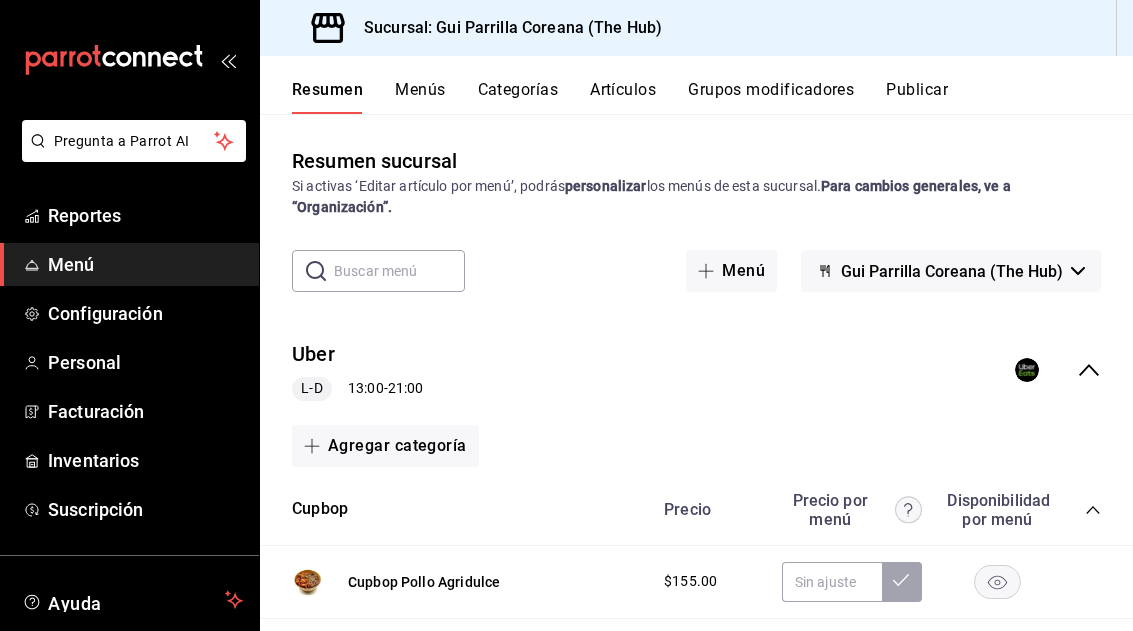 click on "Artículos" at bounding box center (623, 97) 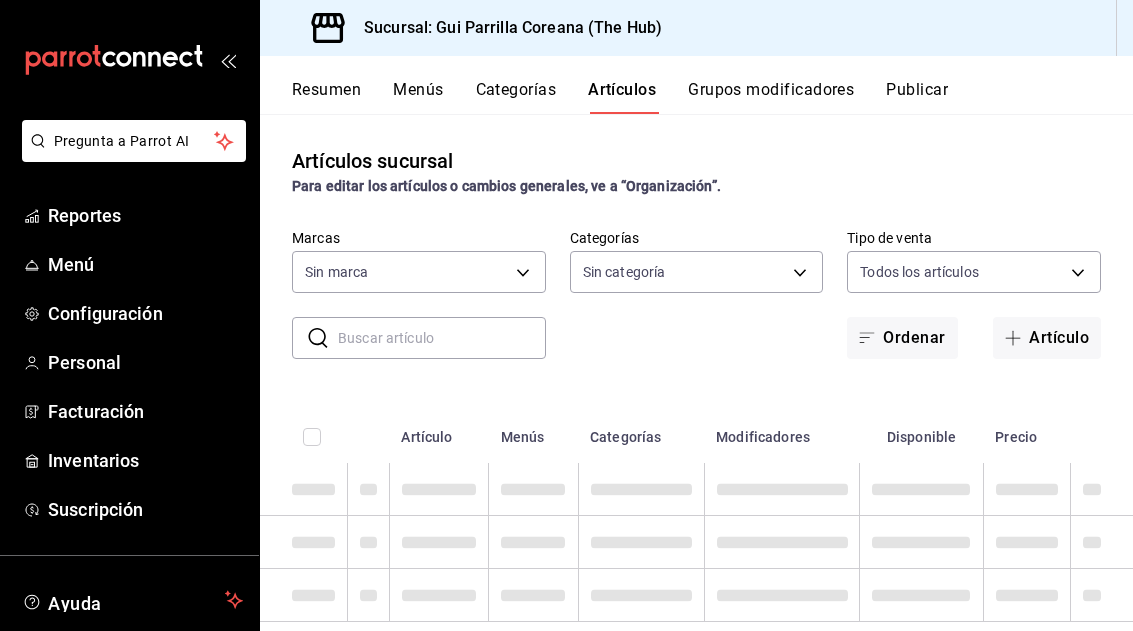 type on "[UUID]" 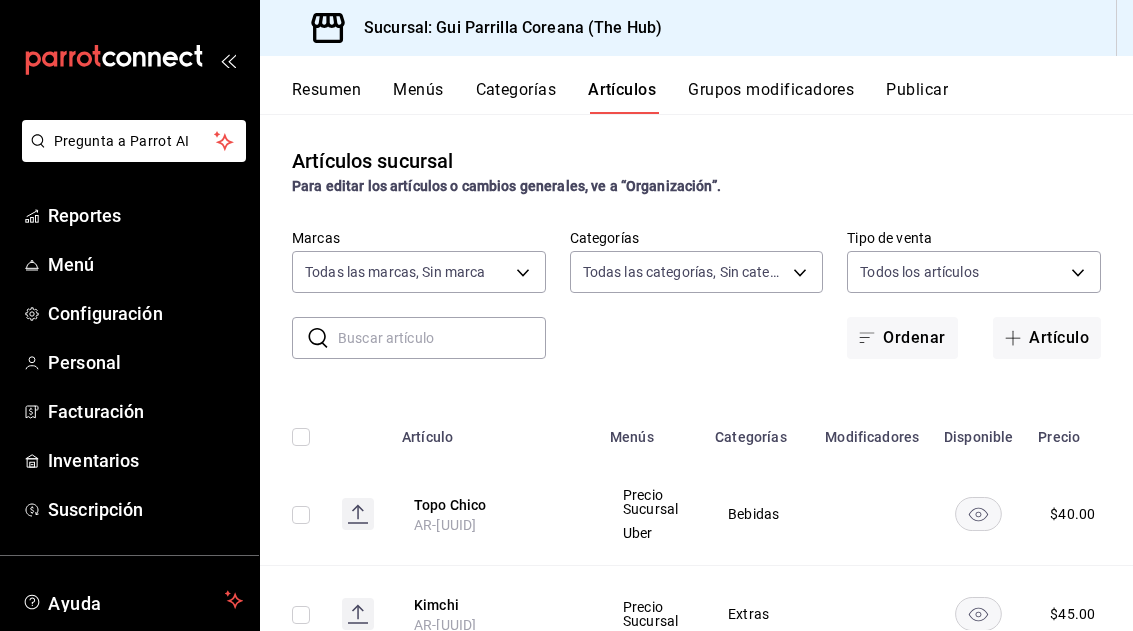 click on "Artículo" at bounding box center (1047, 338) 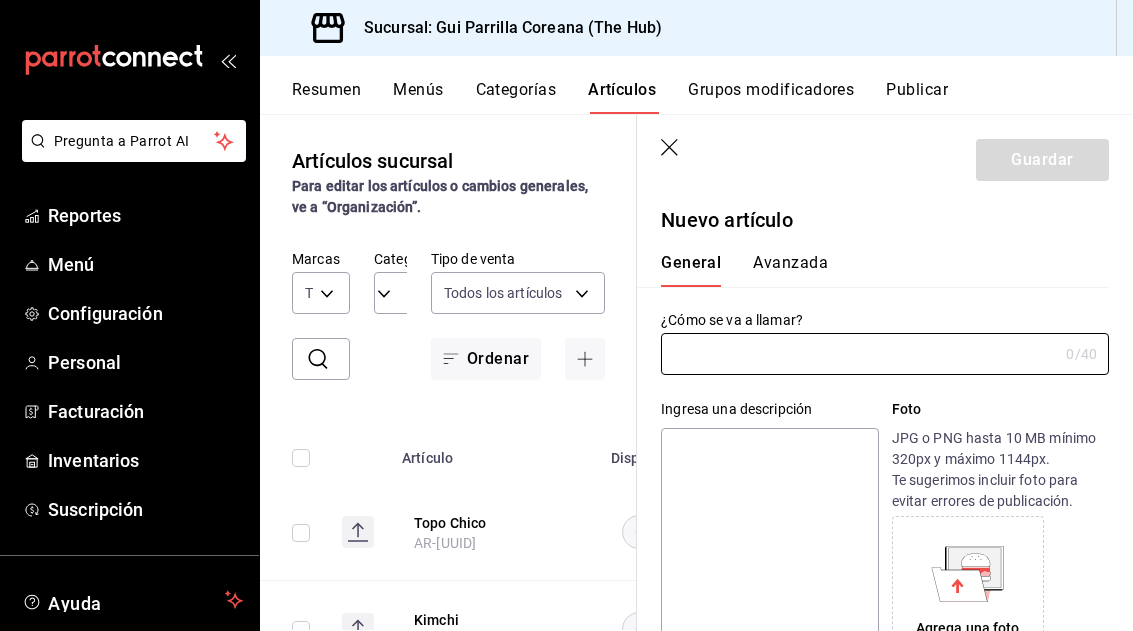 type on "AR-[UUID]" 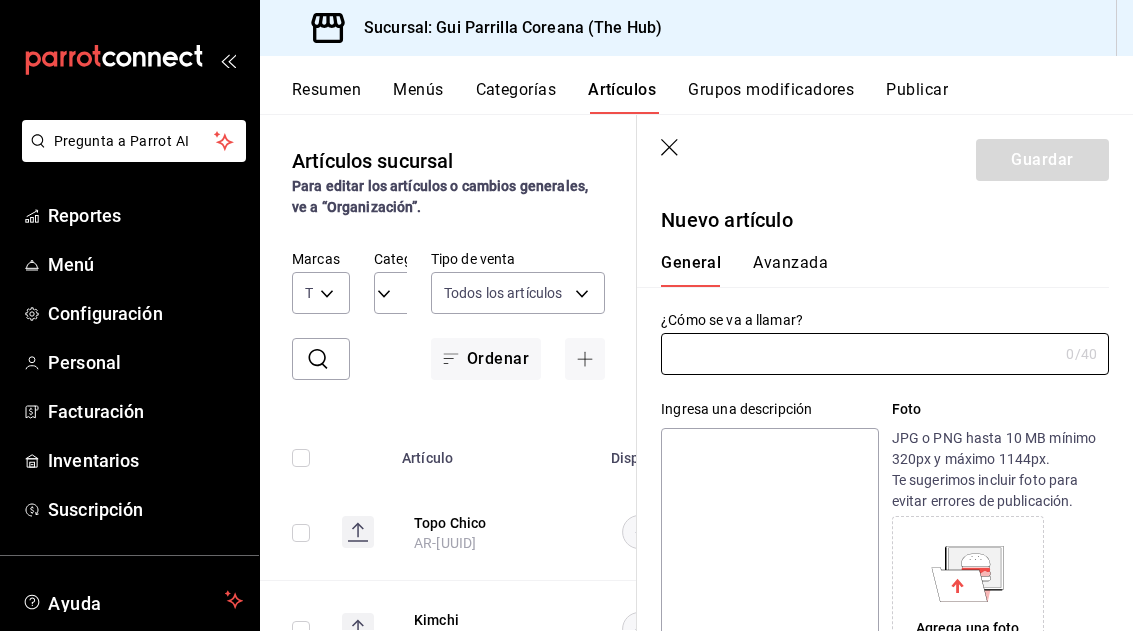 click at bounding box center (859, 354) 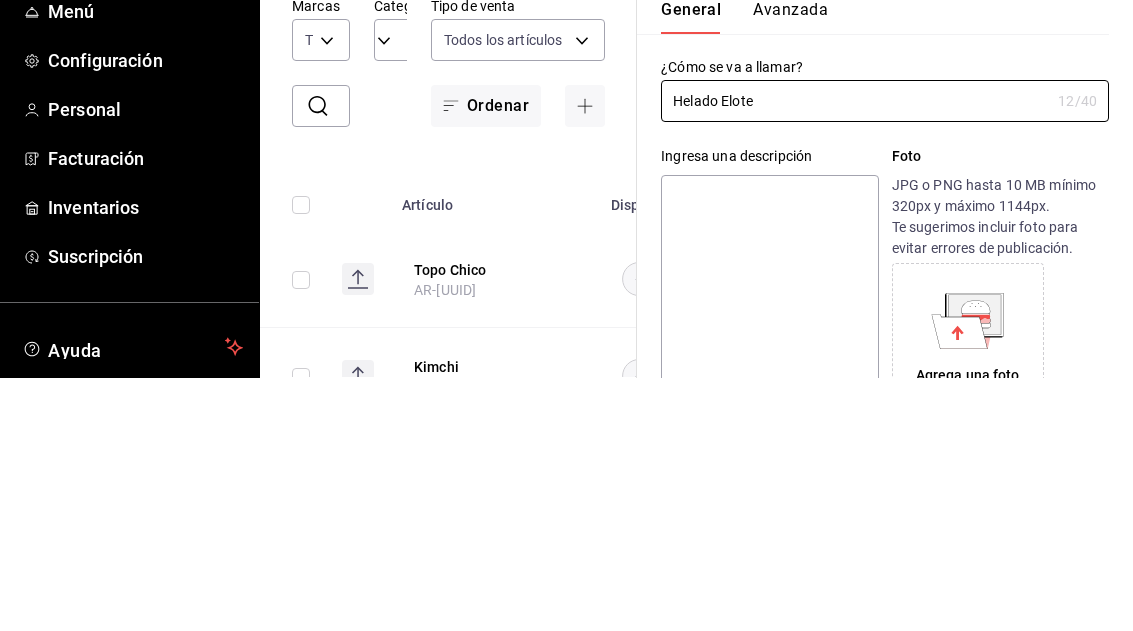 scroll, scrollTop: 67, scrollLeft: 0, axis: vertical 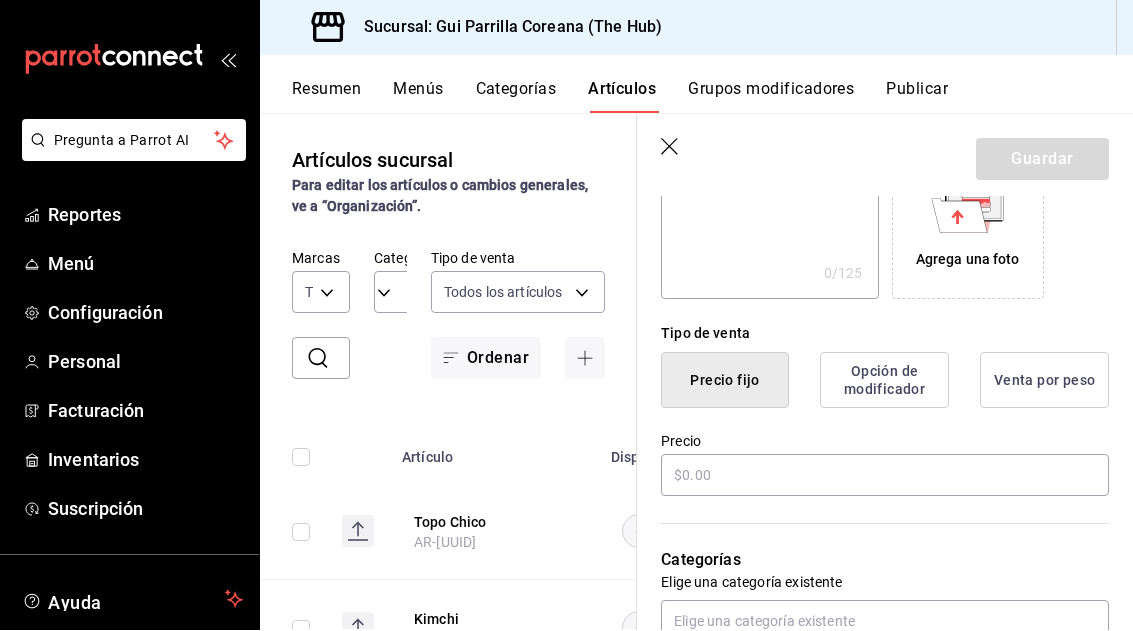 type on "Helado Elote" 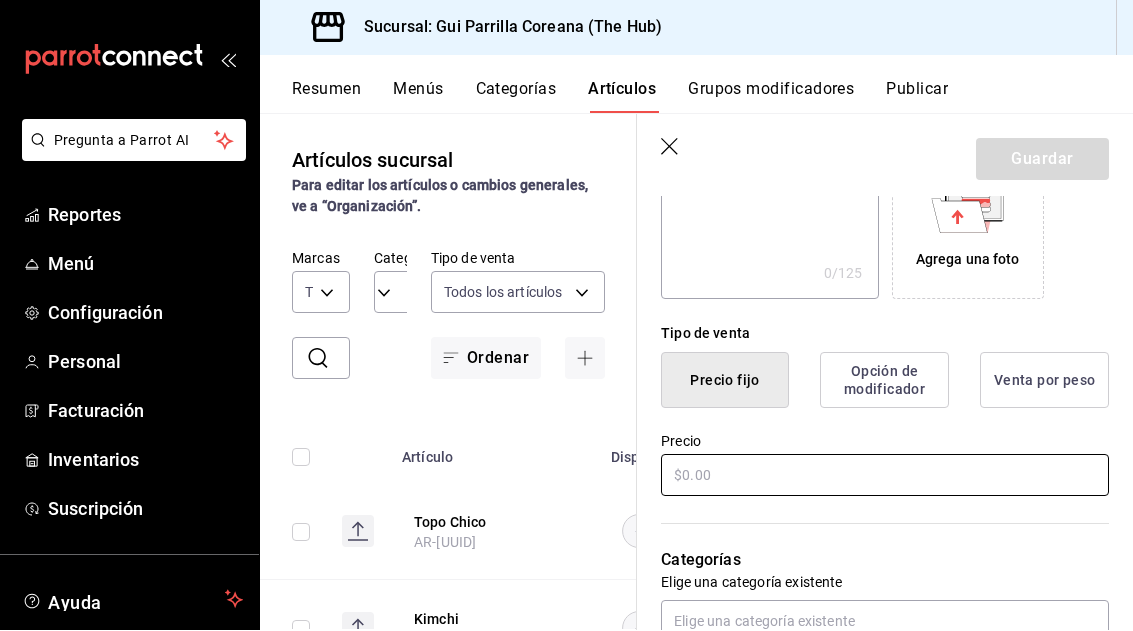 click at bounding box center [885, 476] 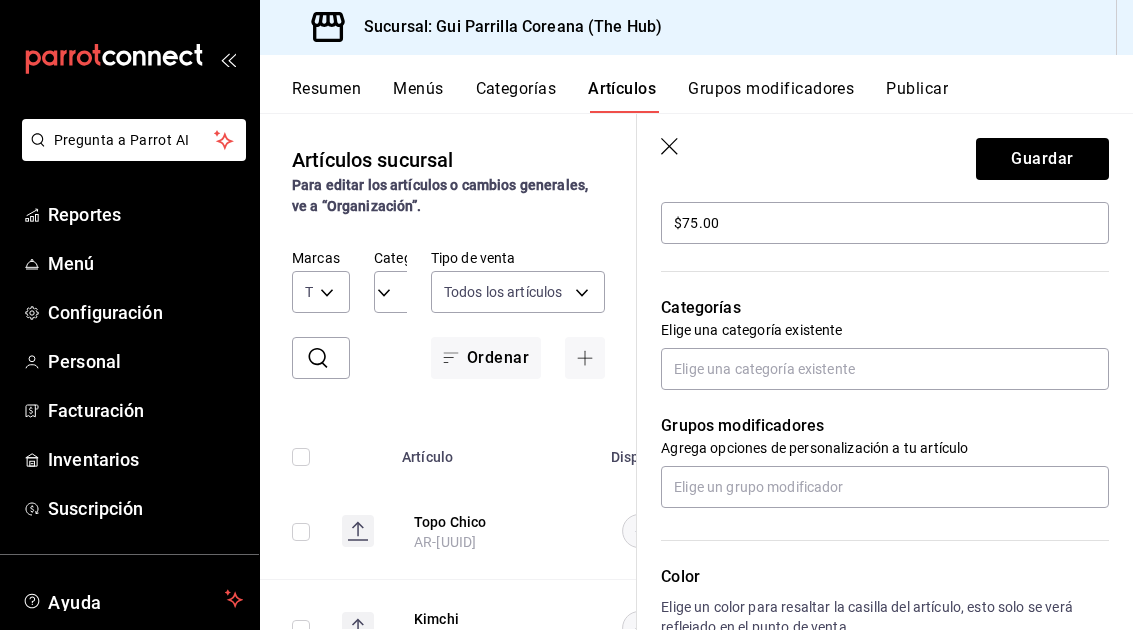 scroll, scrollTop: 621, scrollLeft: 0, axis: vertical 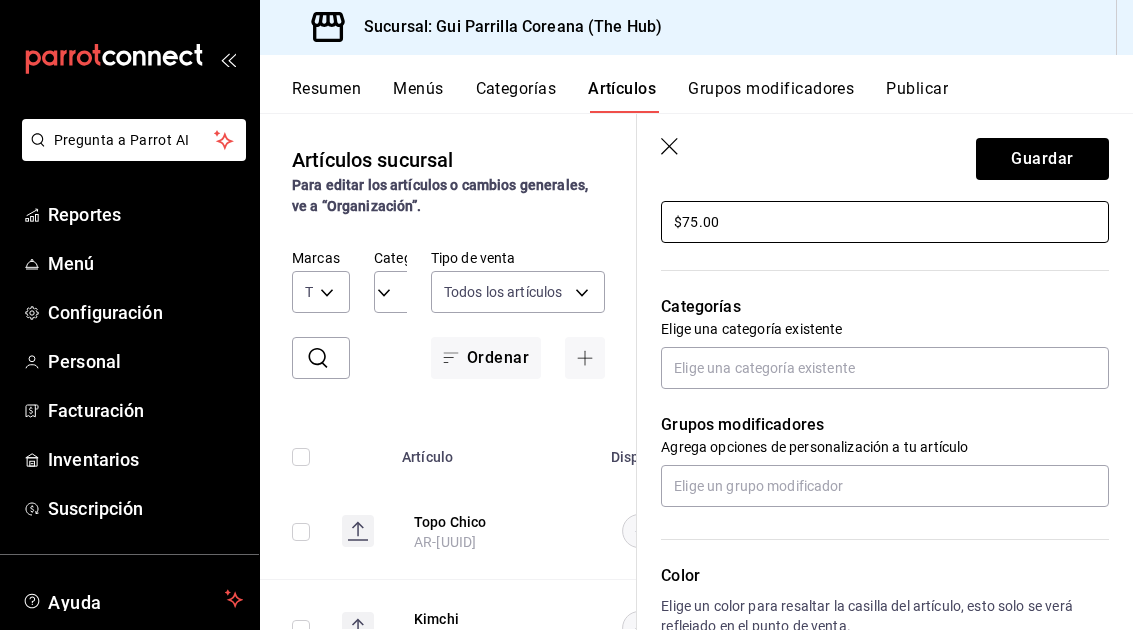 type on "$75.00" 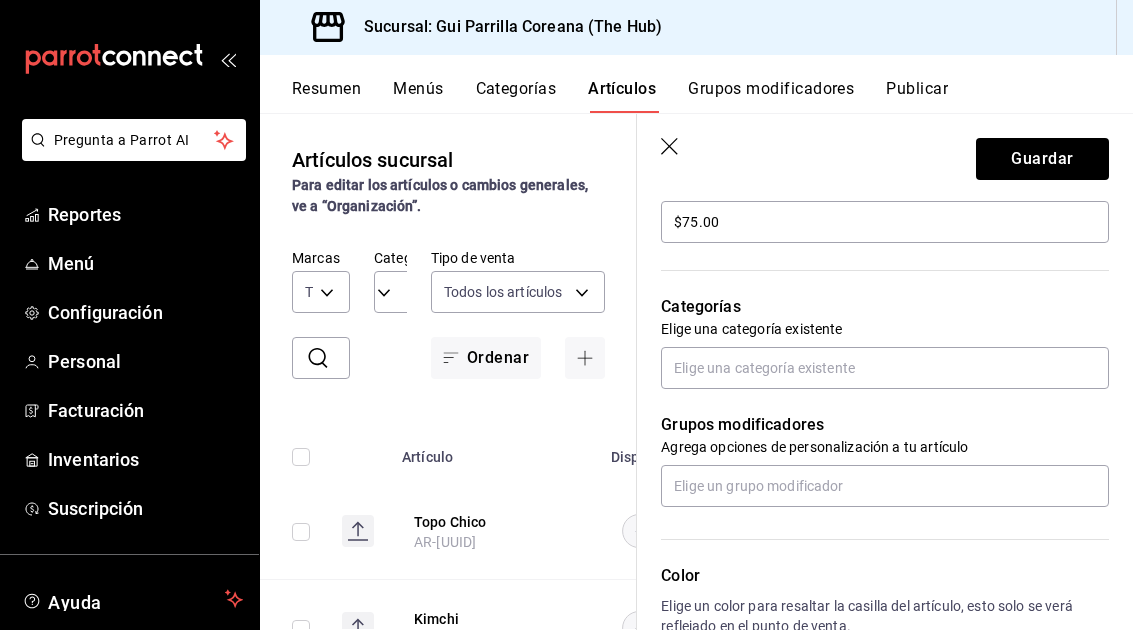 click on "Categorías Elige una categoría existente" at bounding box center (873, 318) 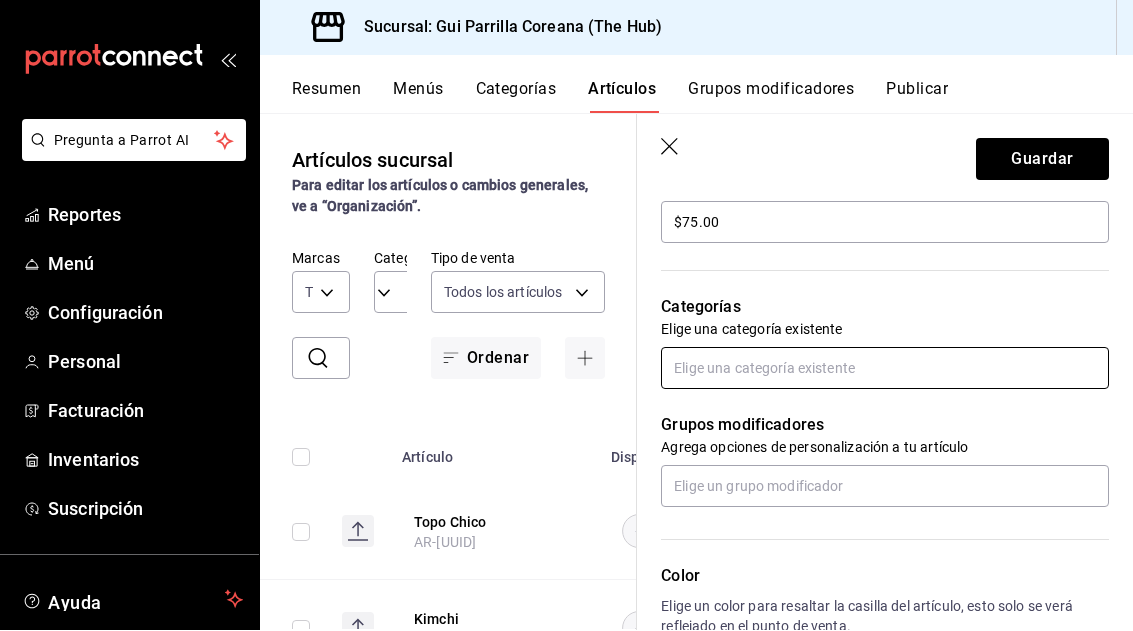 click at bounding box center (885, 369) 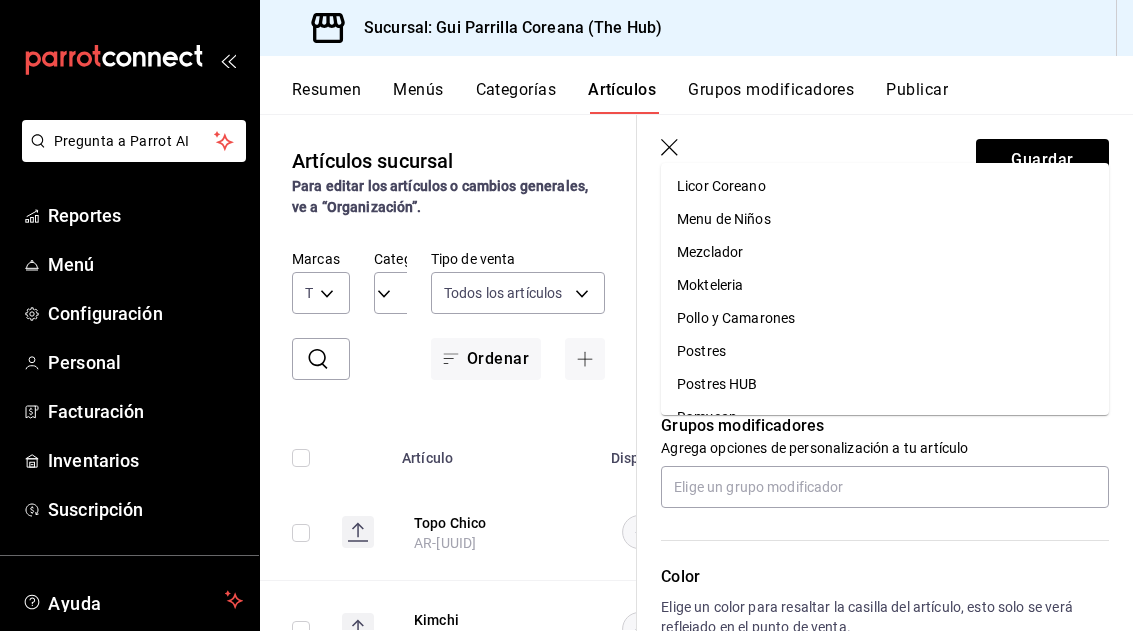 scroll, scrollTop: 430, scrollLeft: 0, axis: vertical 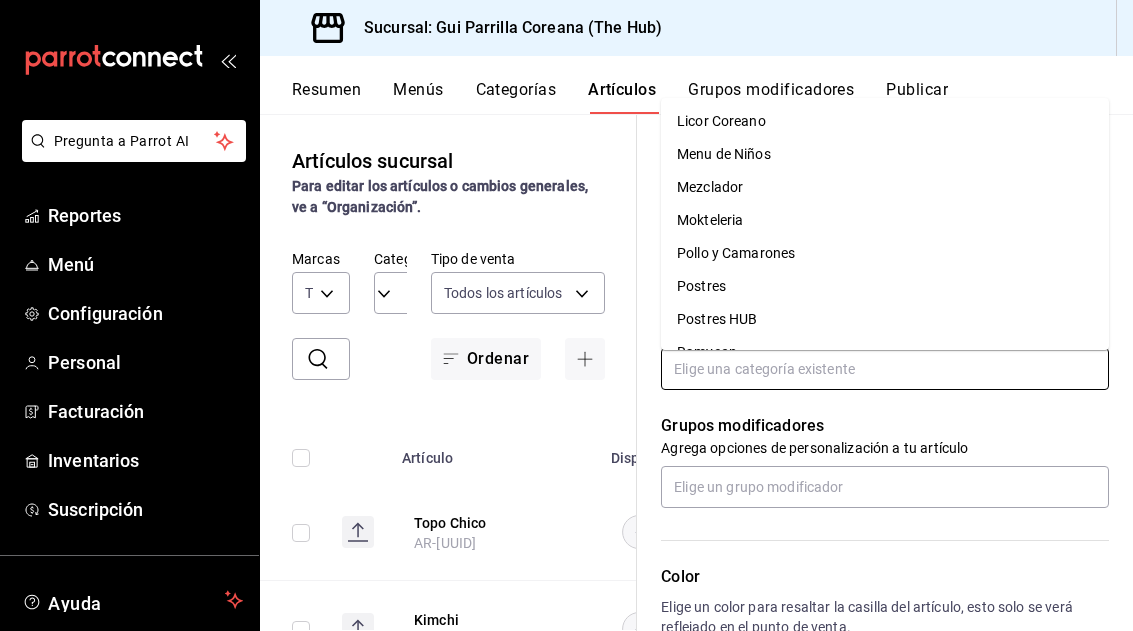 click on "Postres HUB" at bounding box center (885, 319) 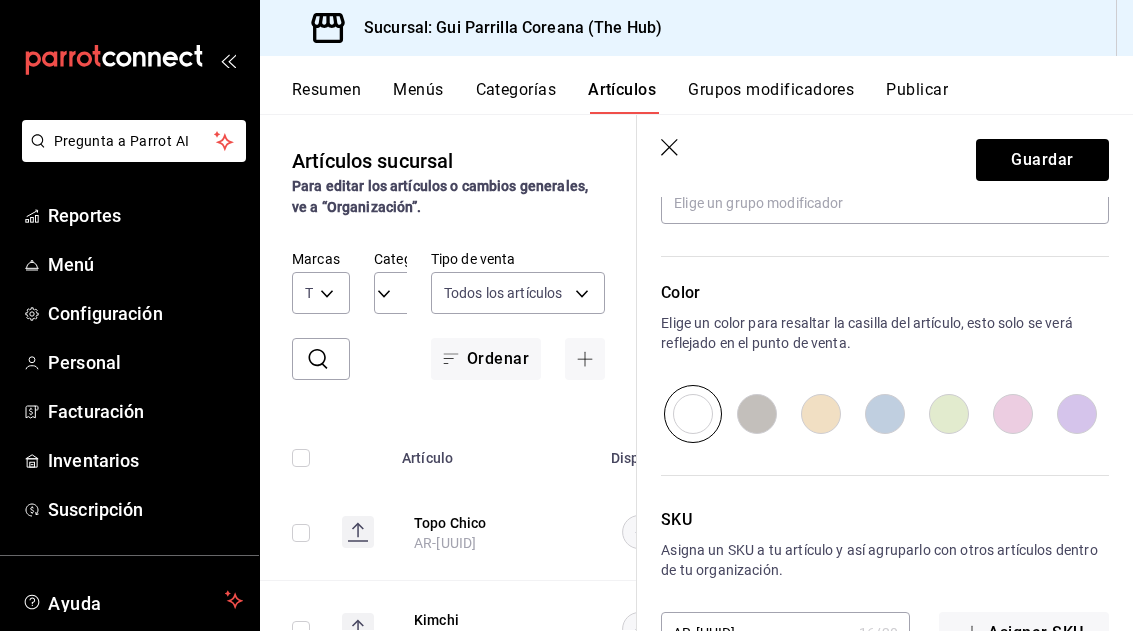 scroll, scrollTop: 967, scrollLeft: 0, axis: vertical 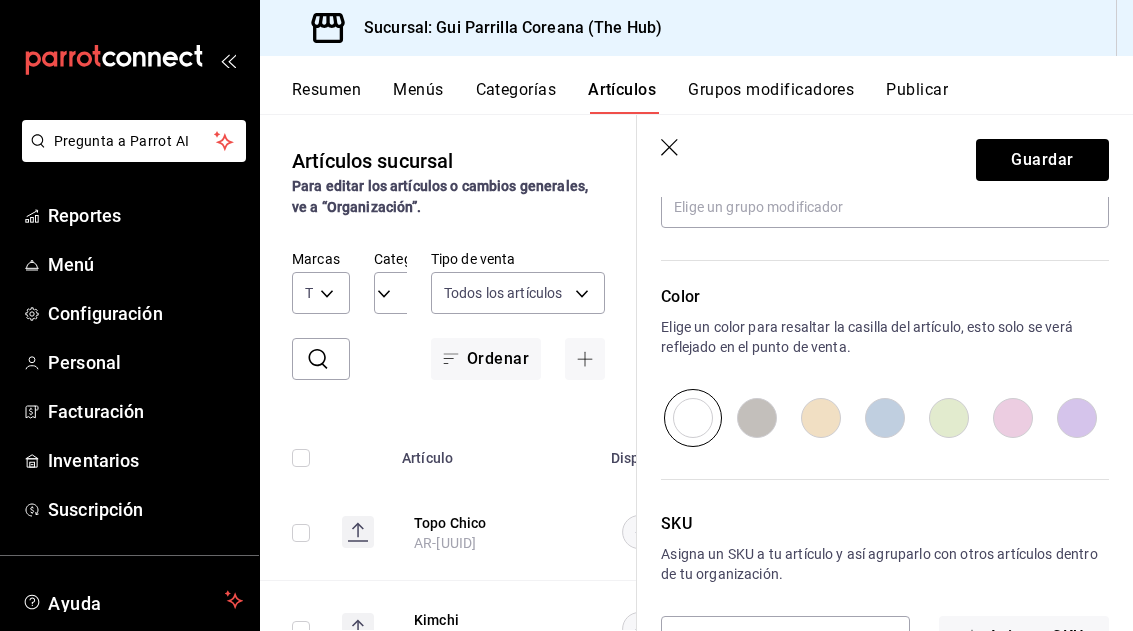click on "Guardar" at bounding box center (1042, 160) 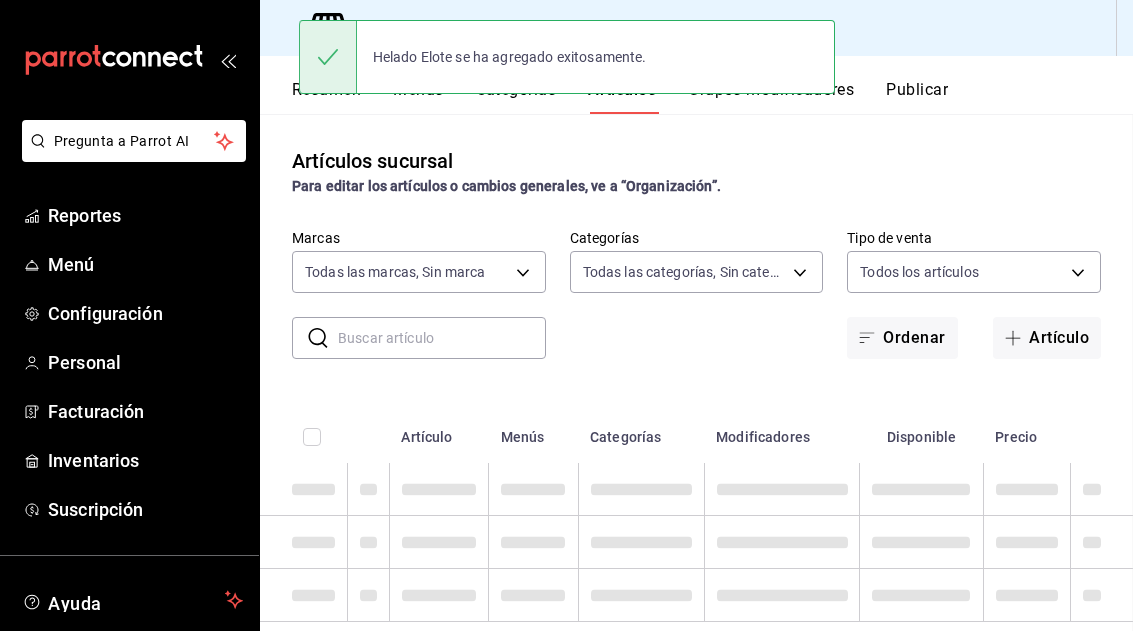 scroll, scrollTop: 0, scrollLeft: 0, axis: both 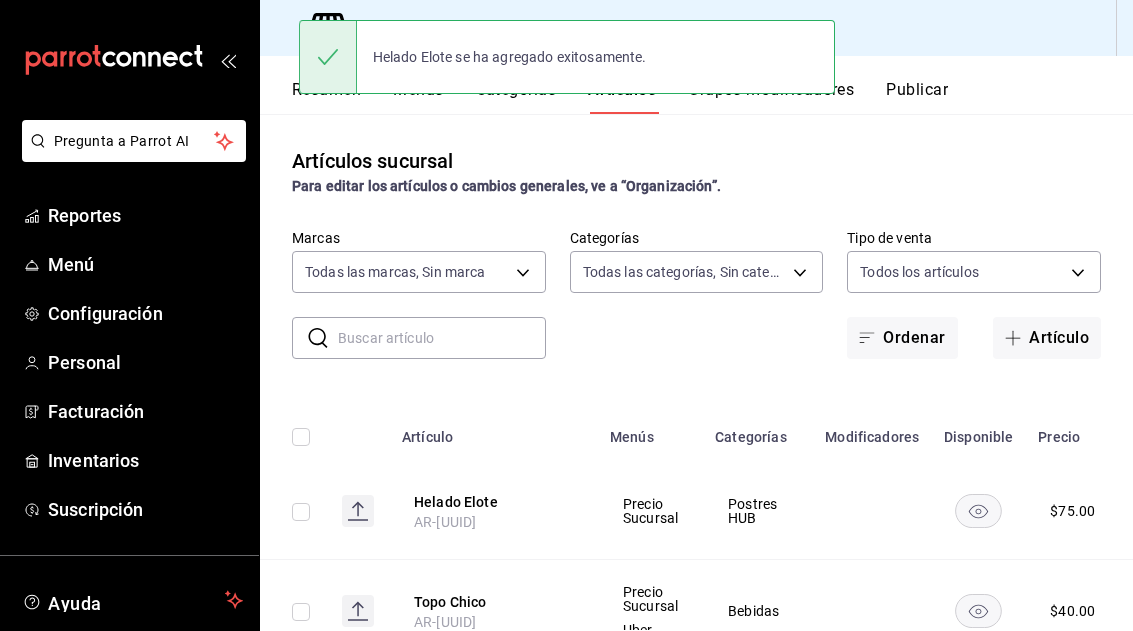 click on "Artículo" at bounding box center (1047, 338) 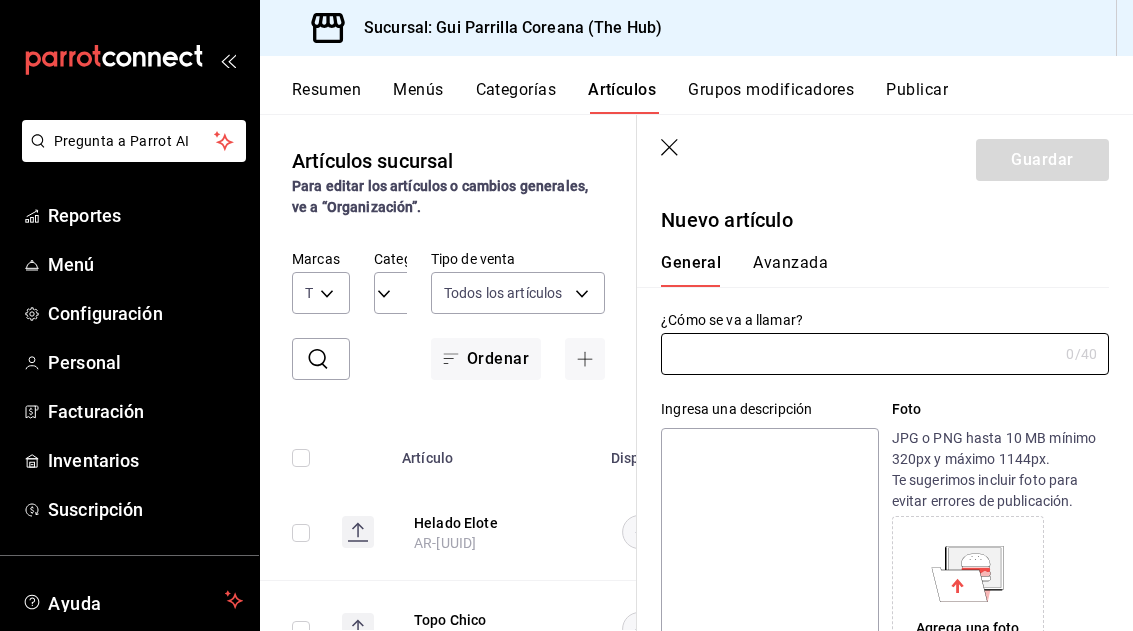 click at bounding box center (859, 354) 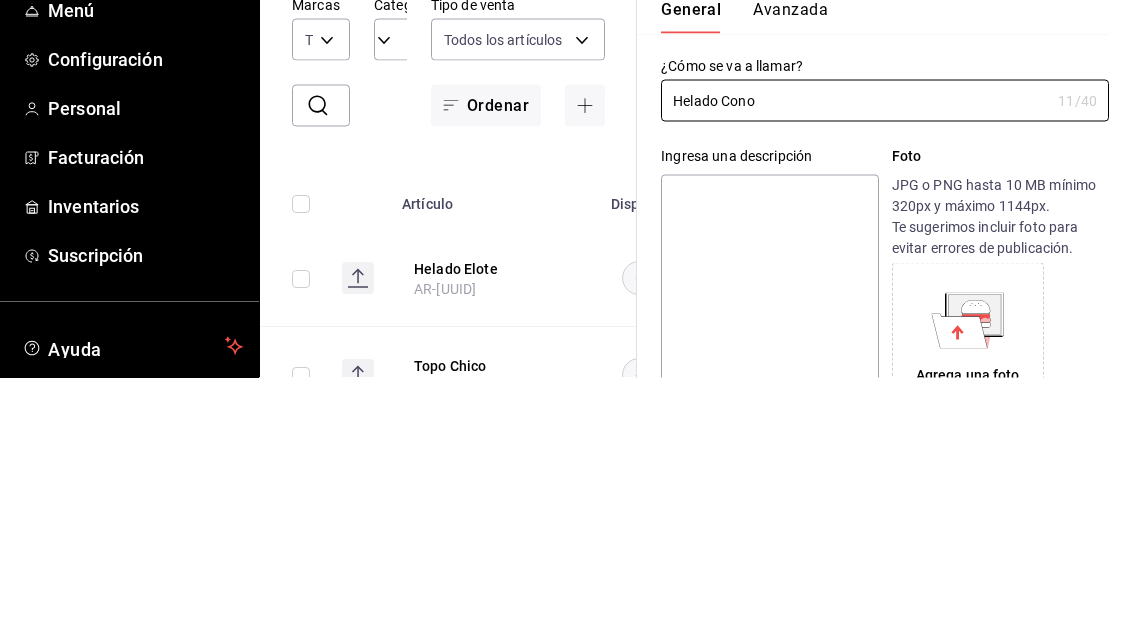 scroll, scrollTop: 67, scrollLeft: 0, axis: vertical 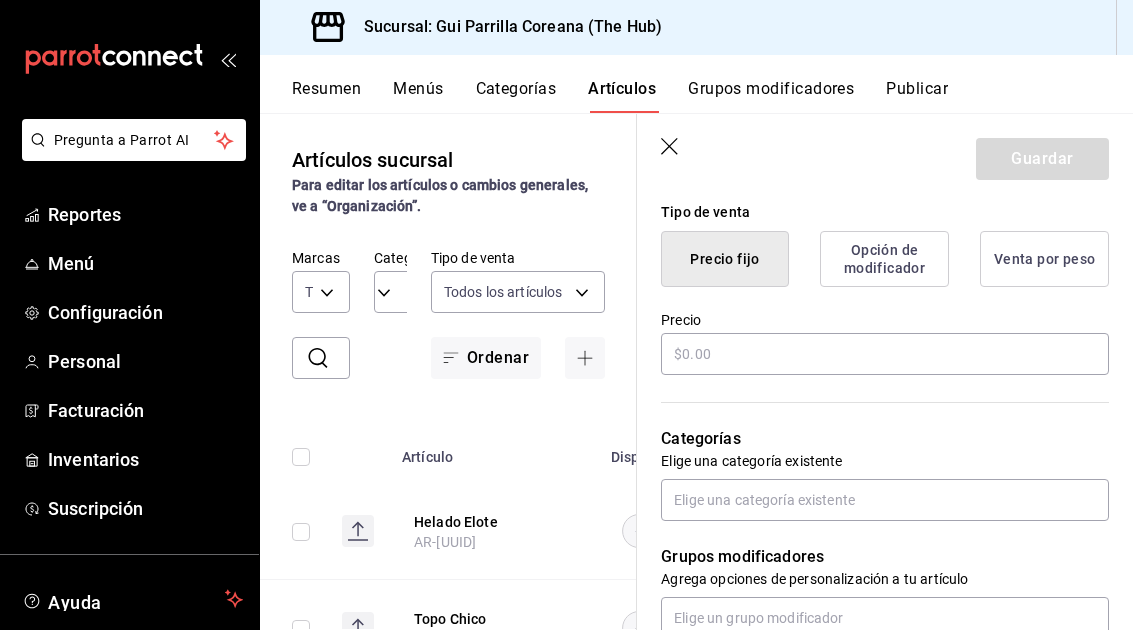 type on "Helado Cono" 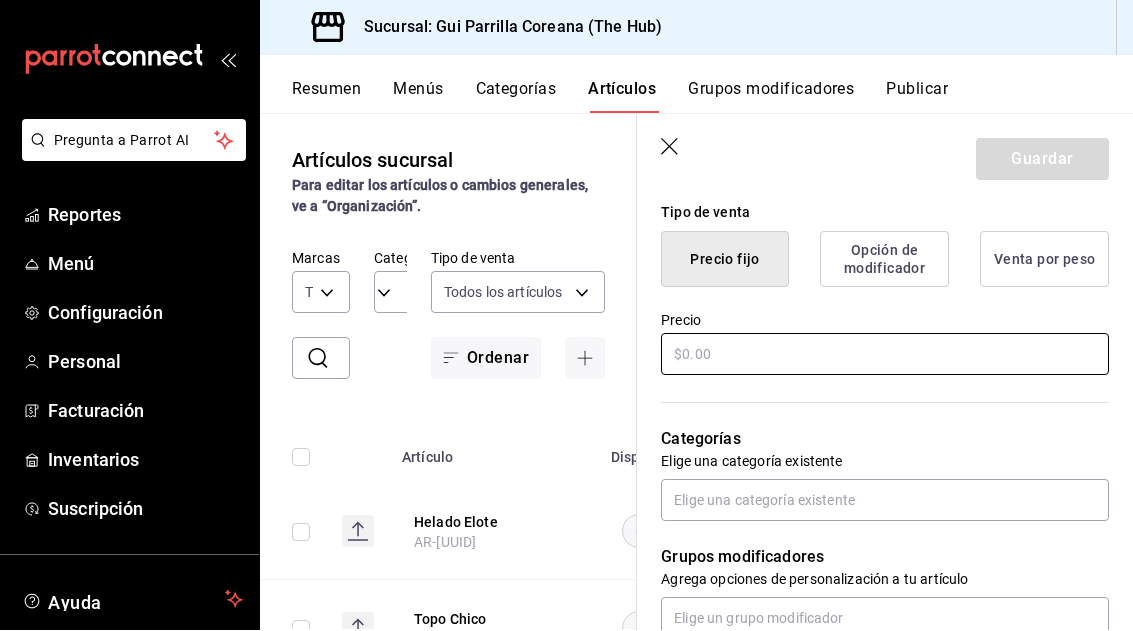 click at bounding box center [885, 355] 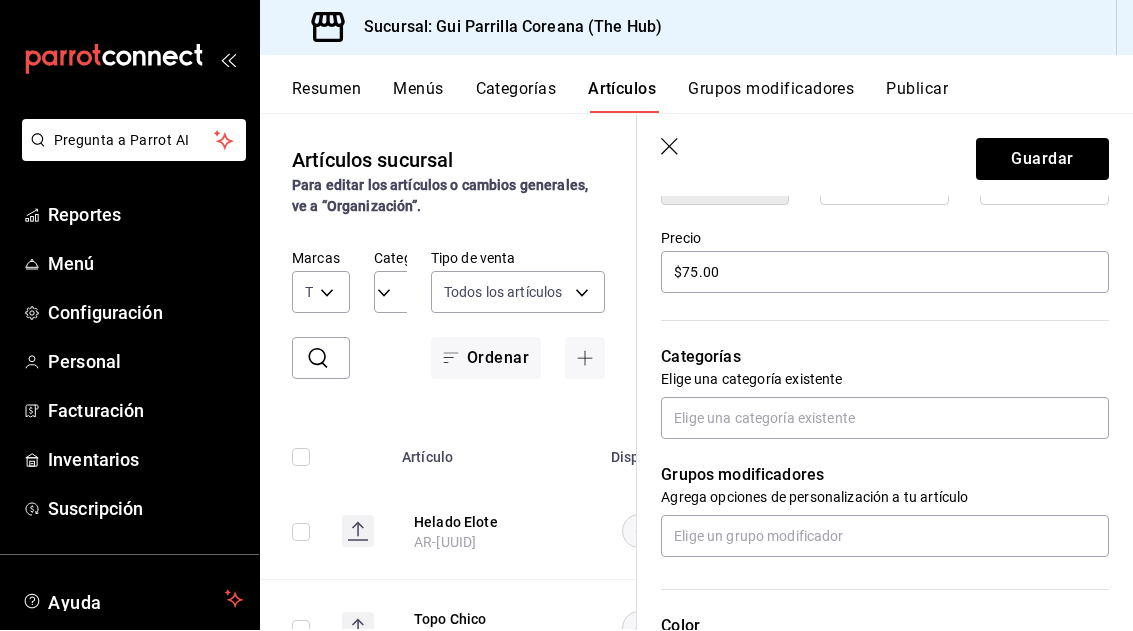 scroll, scrollTop: 594, scrollLeft: 0, axis: vertical 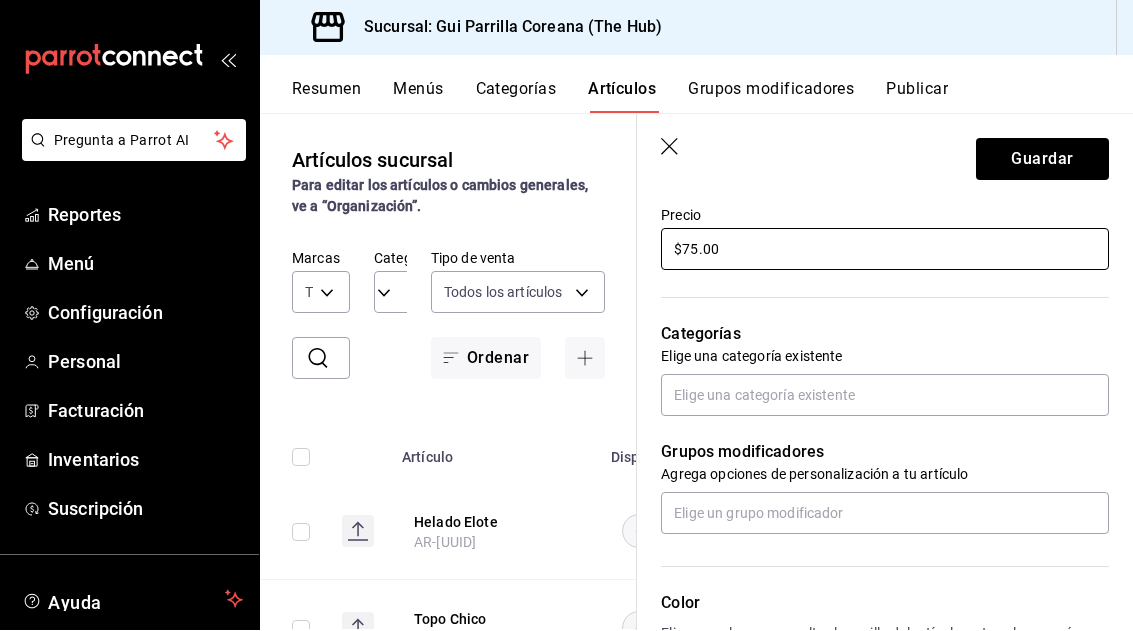 type on "$75.00" 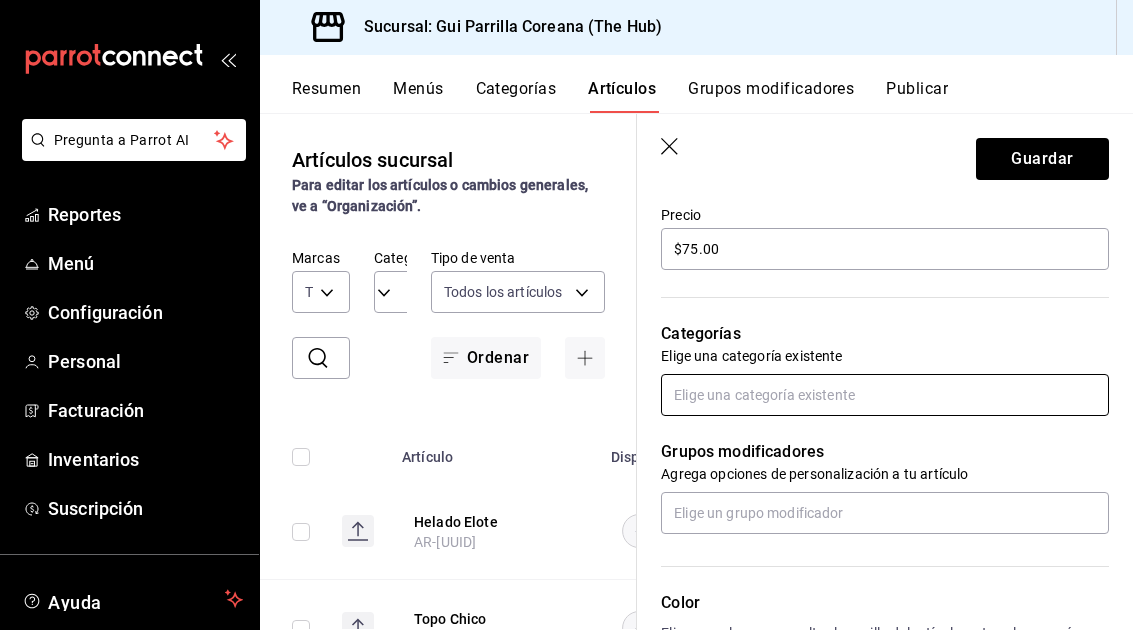 click at bounding box center [885, 396] 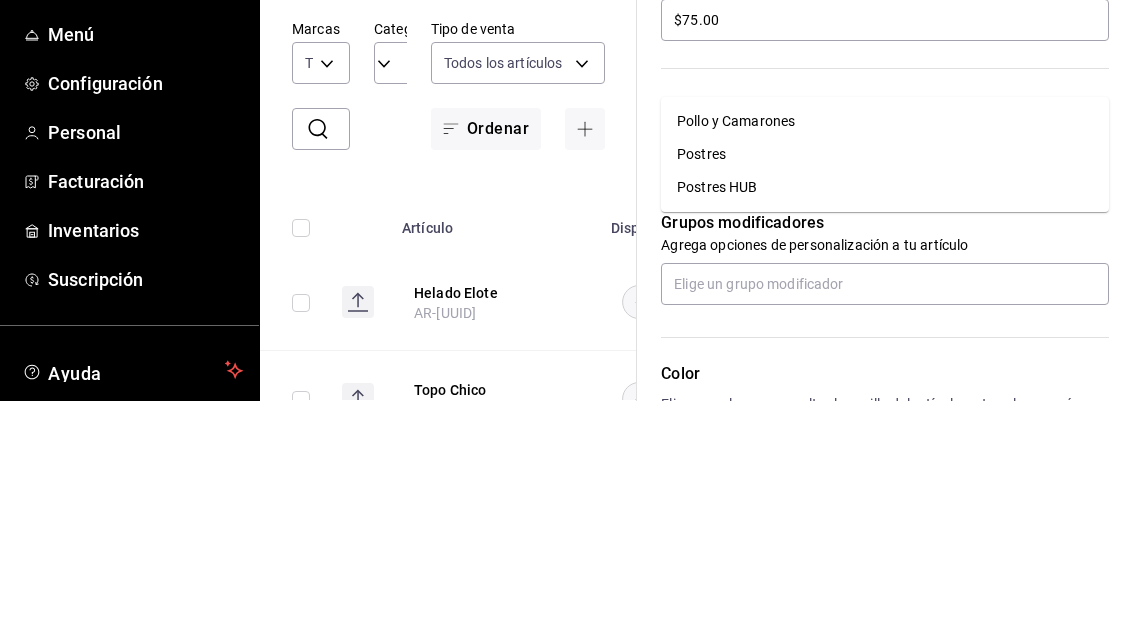 type on "pos" 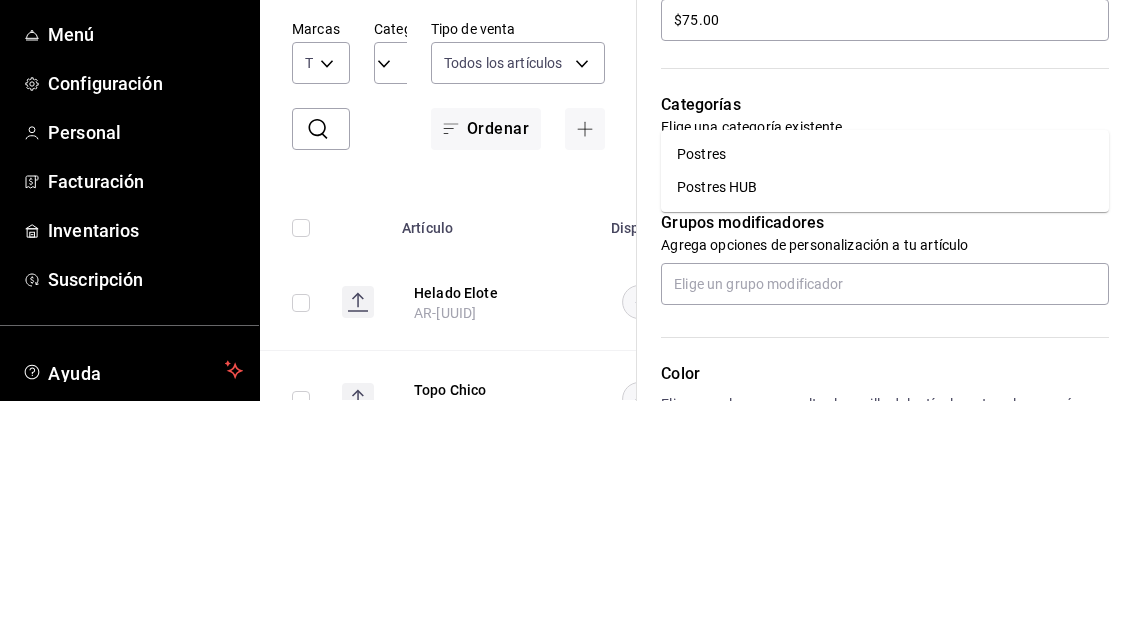 click on "Postres HUB" at bounding box center (885, 417) 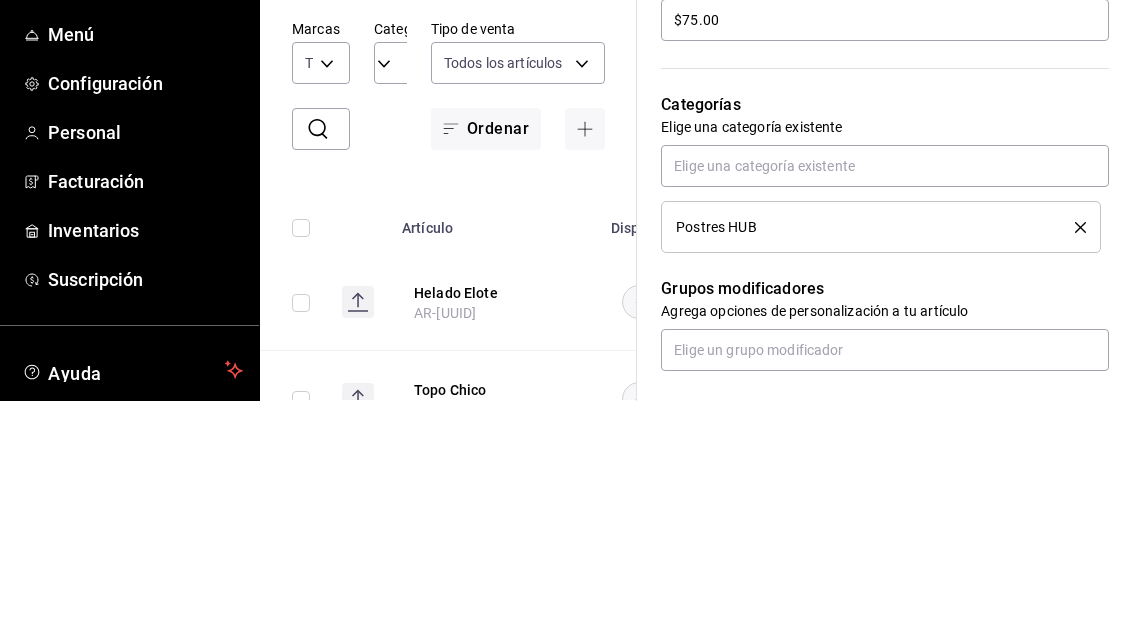 click on "Elige una categoría existente" at bounding box center [885, 357] 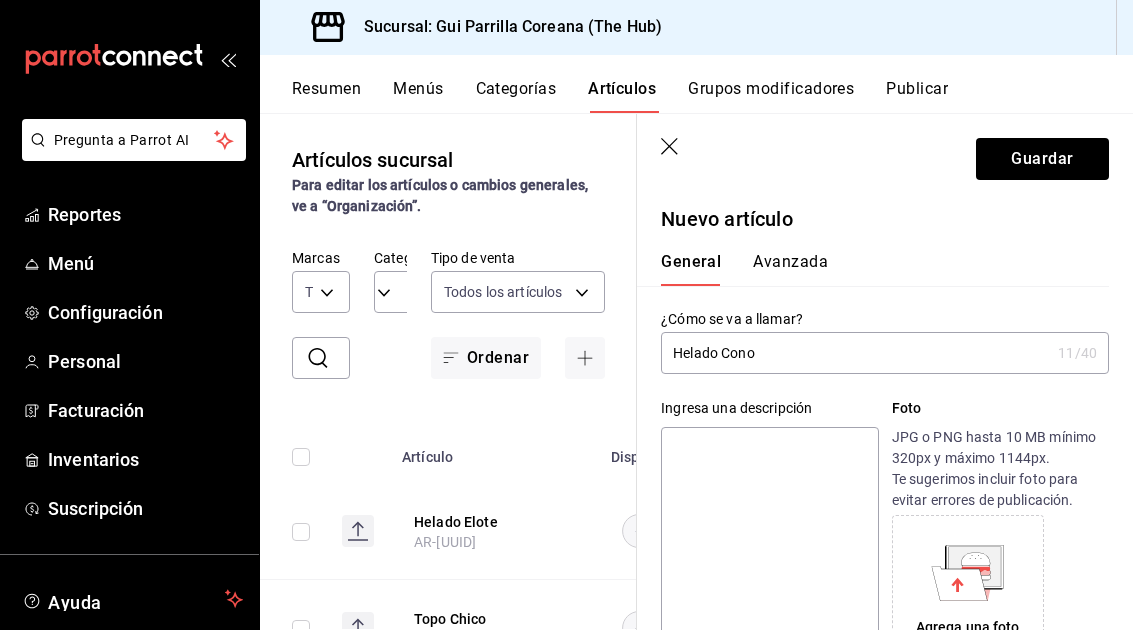 scroll, scrollTop: 0, scrollLeft: 0, axis: both 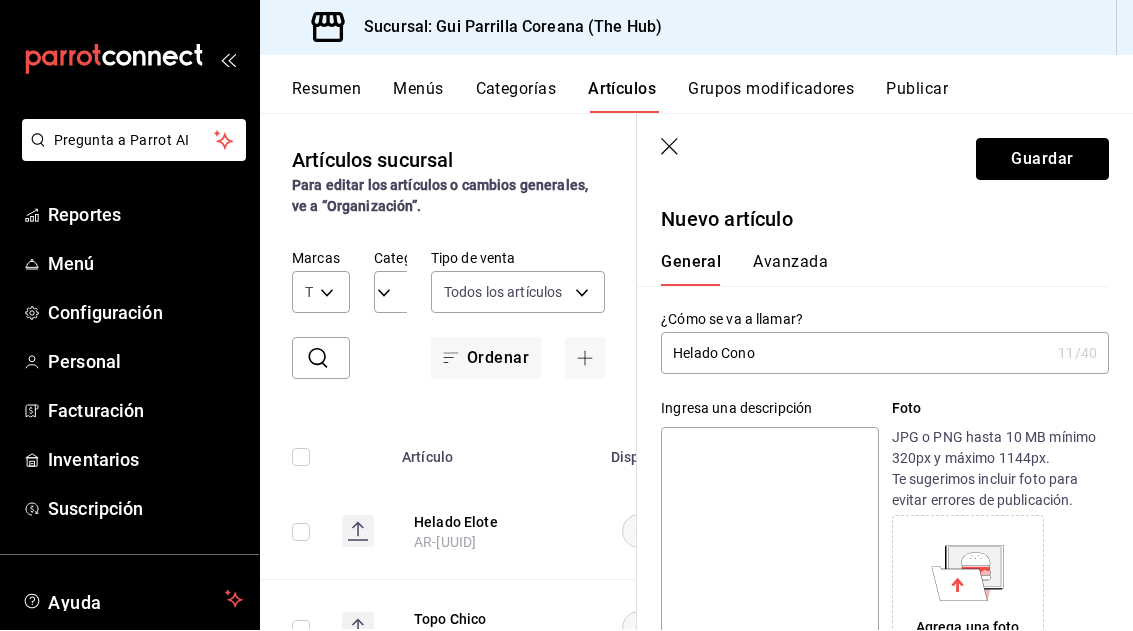 click on "Guardar" at bounding box center (1042, 160) 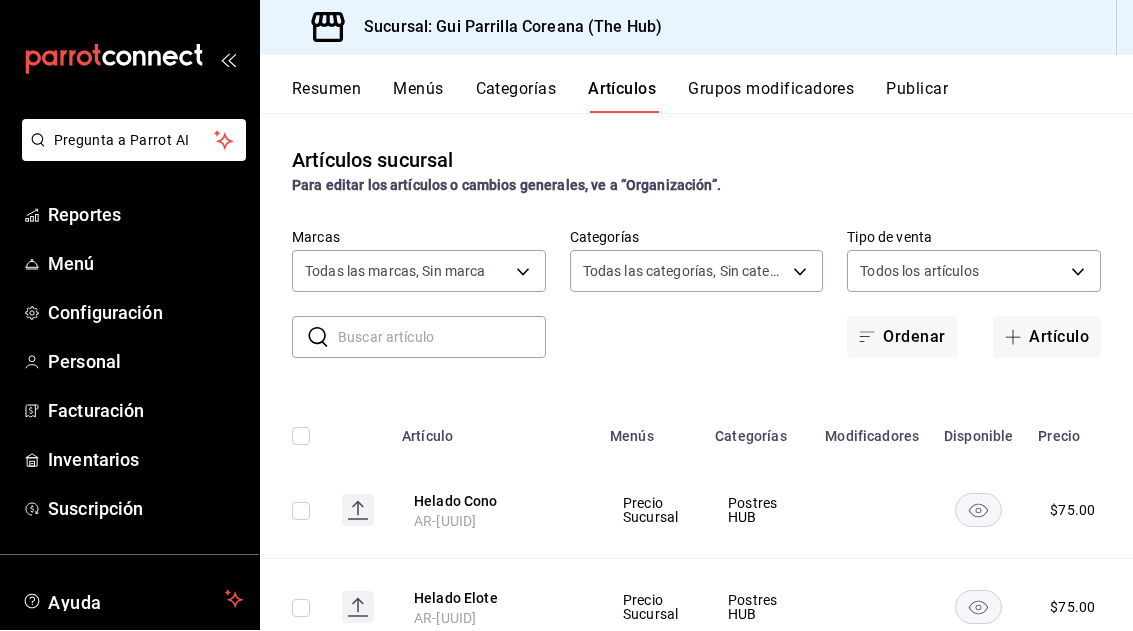 click on "Artículo" at bounding box center [1047, 338] 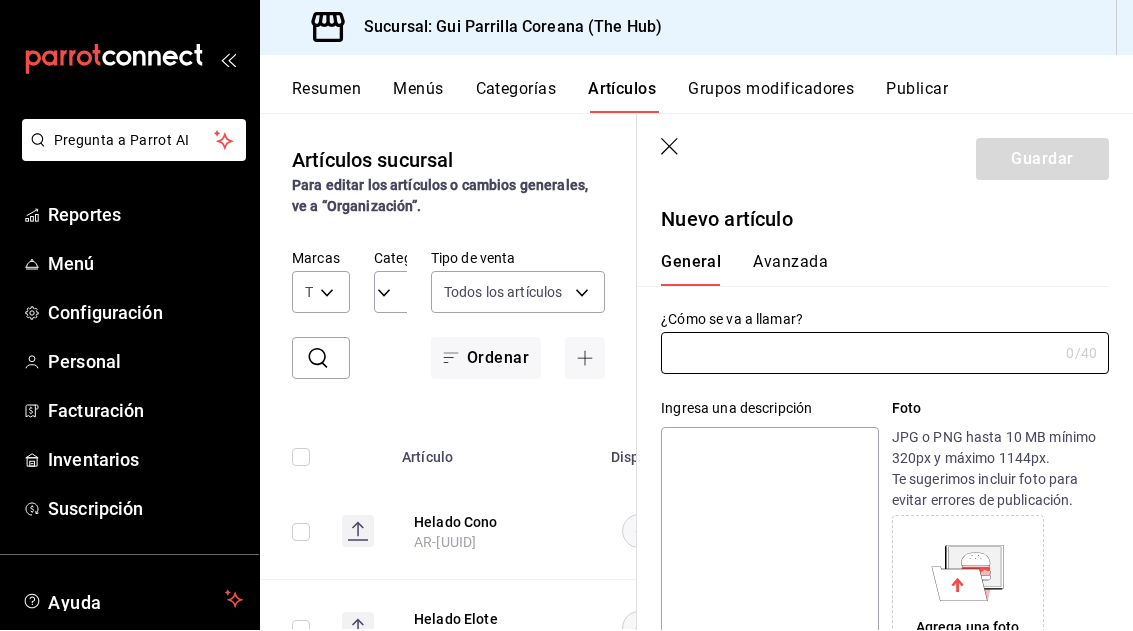 click at bounding box center [859, 354] 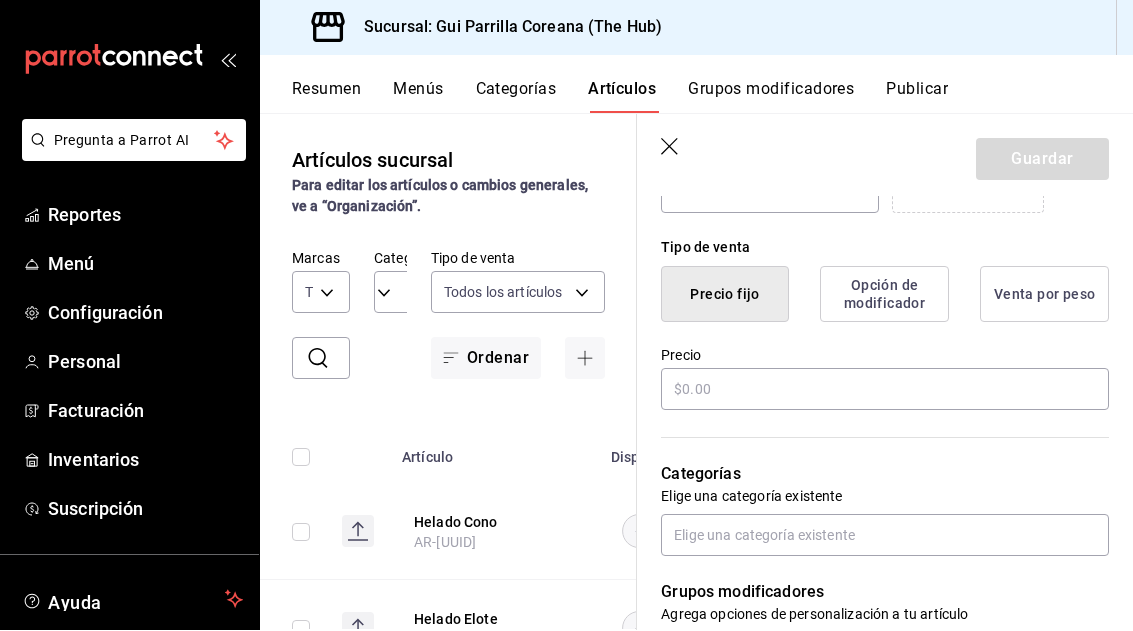 scroll, scrollTop: 452, scrollLeft: 0, axis: vertical 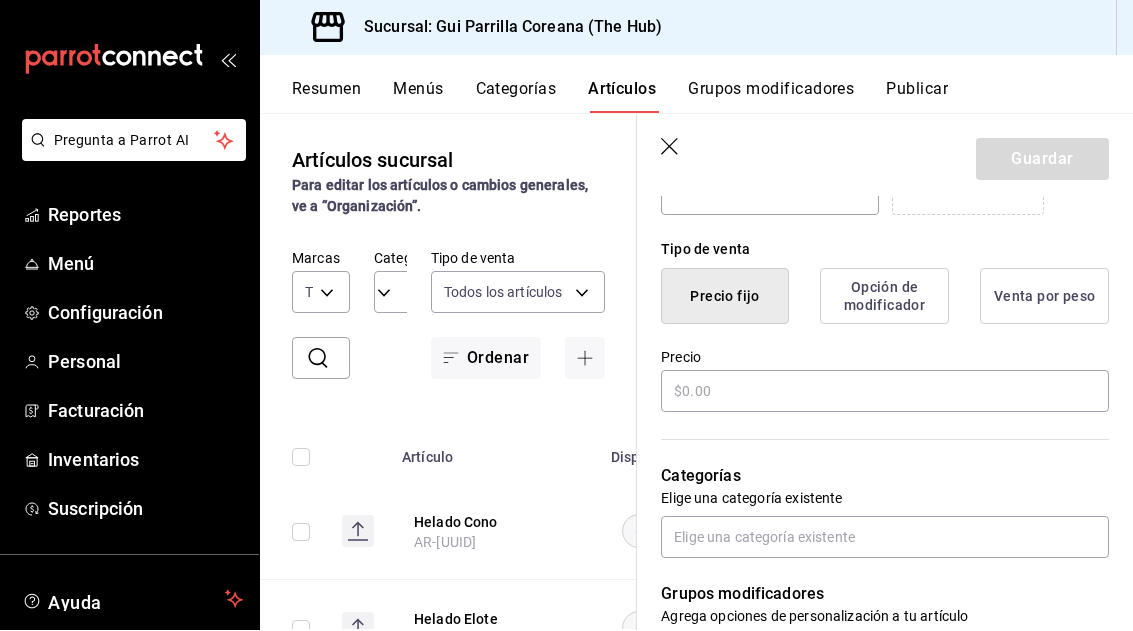 type on "Helado Cookies n Cream" 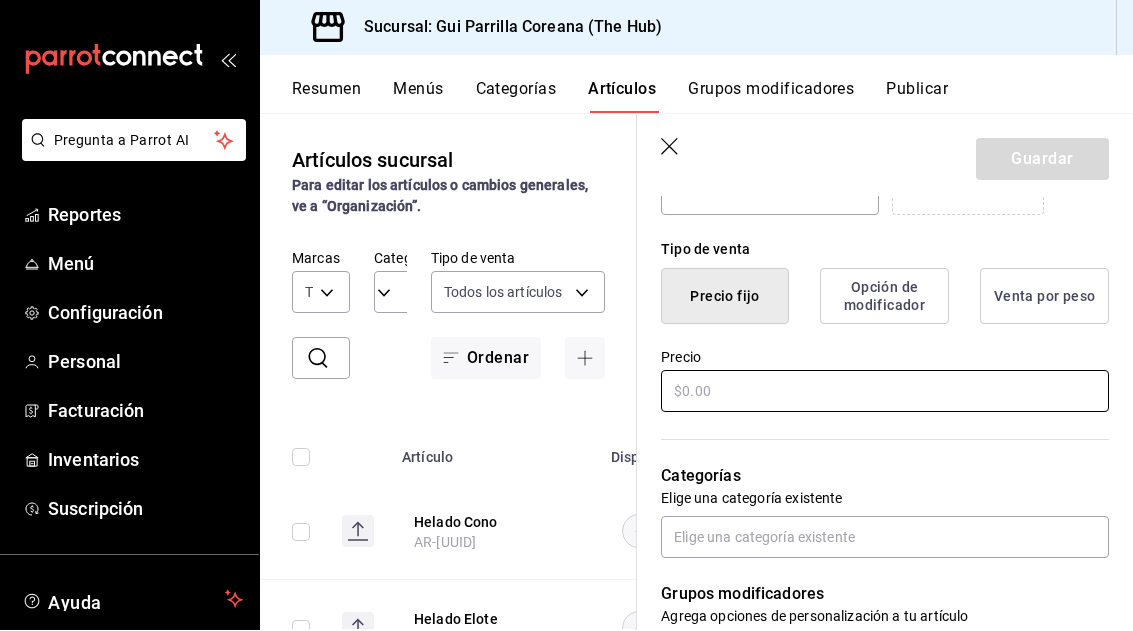 click at bounding box center (885, 392) 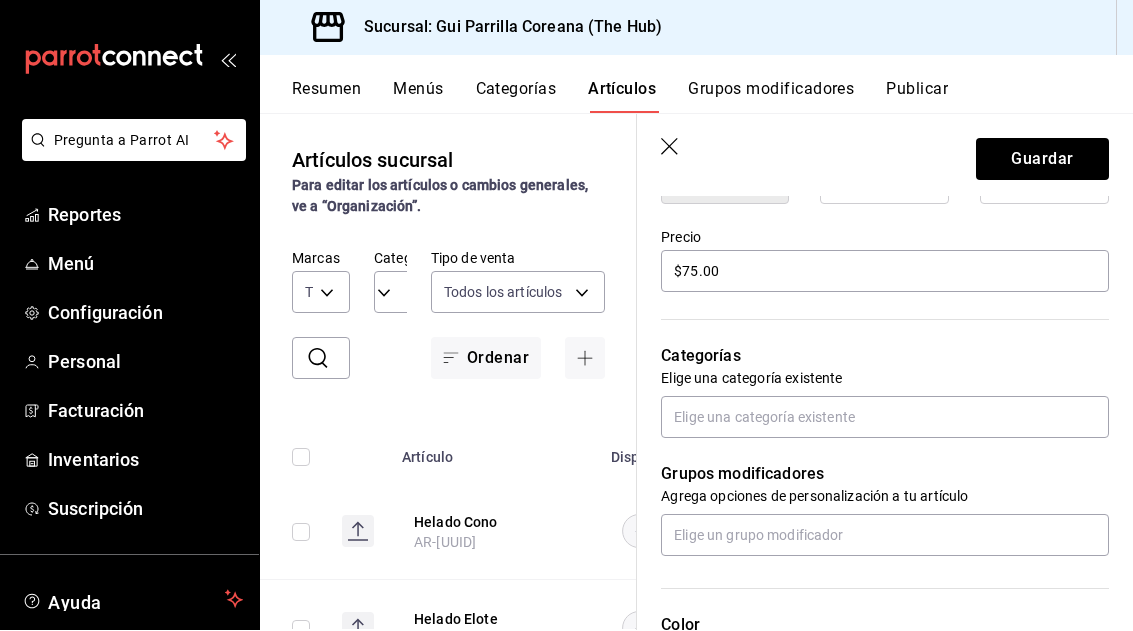 scroll, scrollTop: 629, scrollLeft: 0, axis: vertical 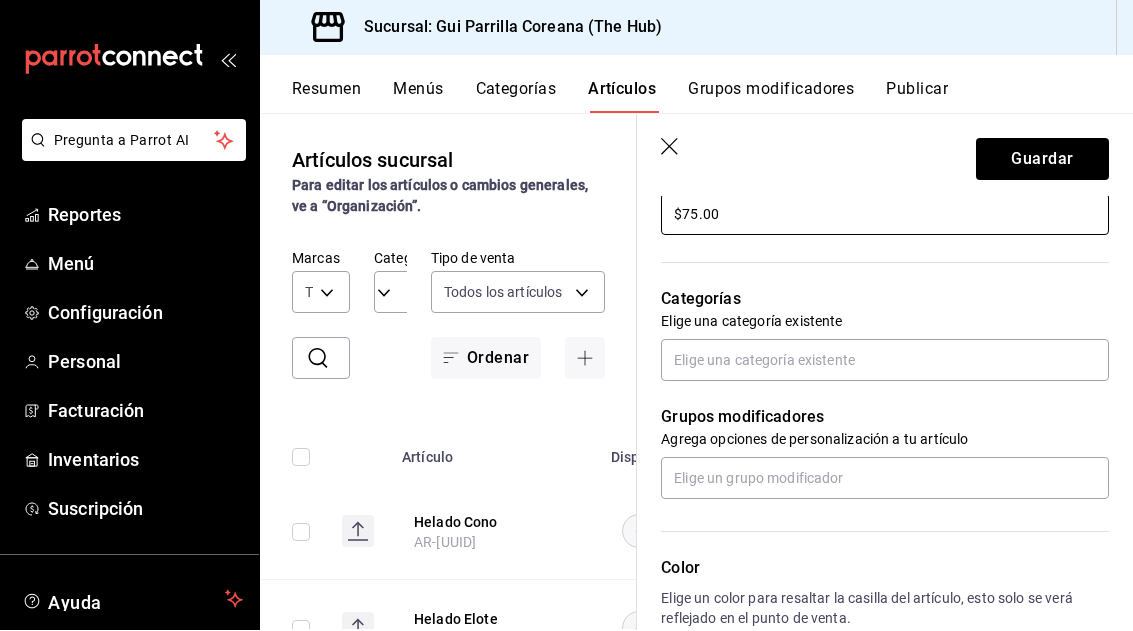 type on "$75.00" 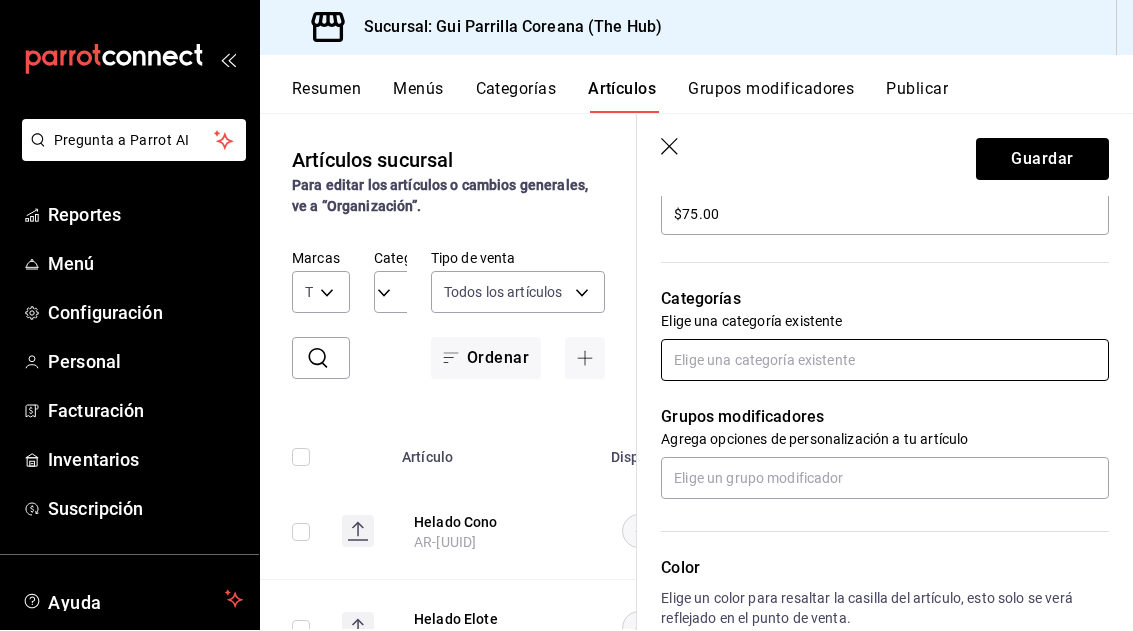 click at bounding box center (885, 361) 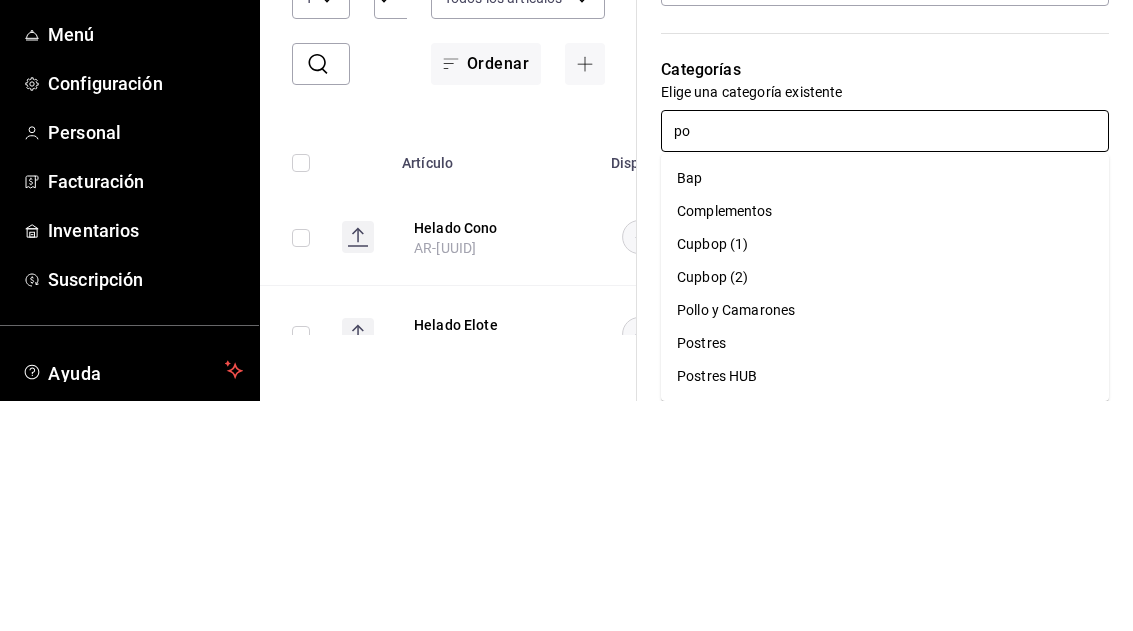 type on "pos" 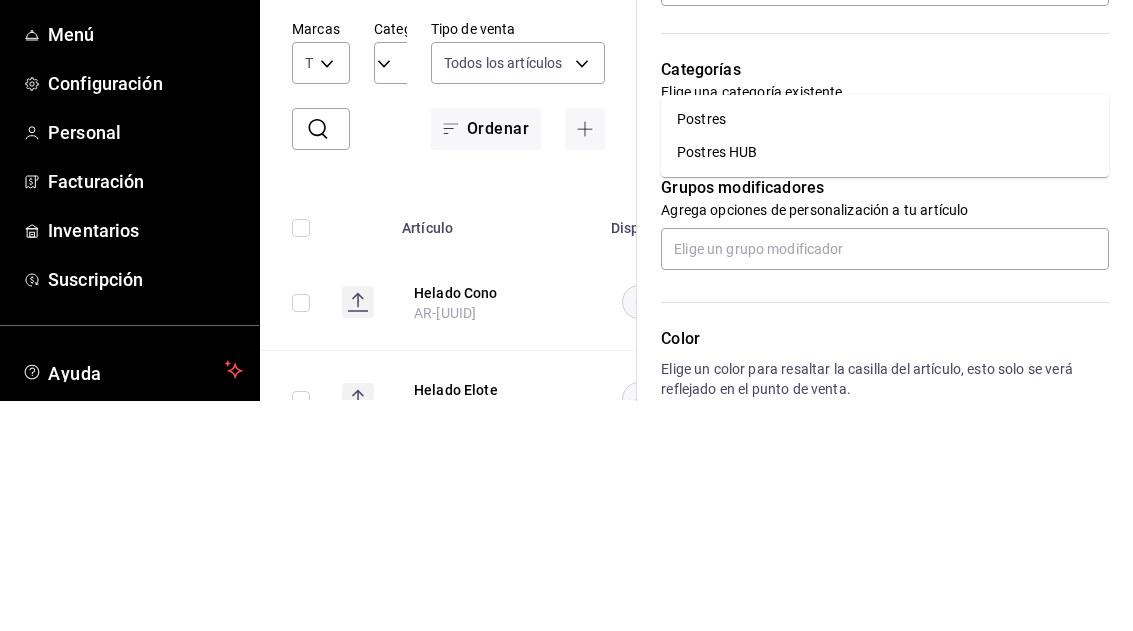 click on "Postres HUB" at bounding box center (885, 382) 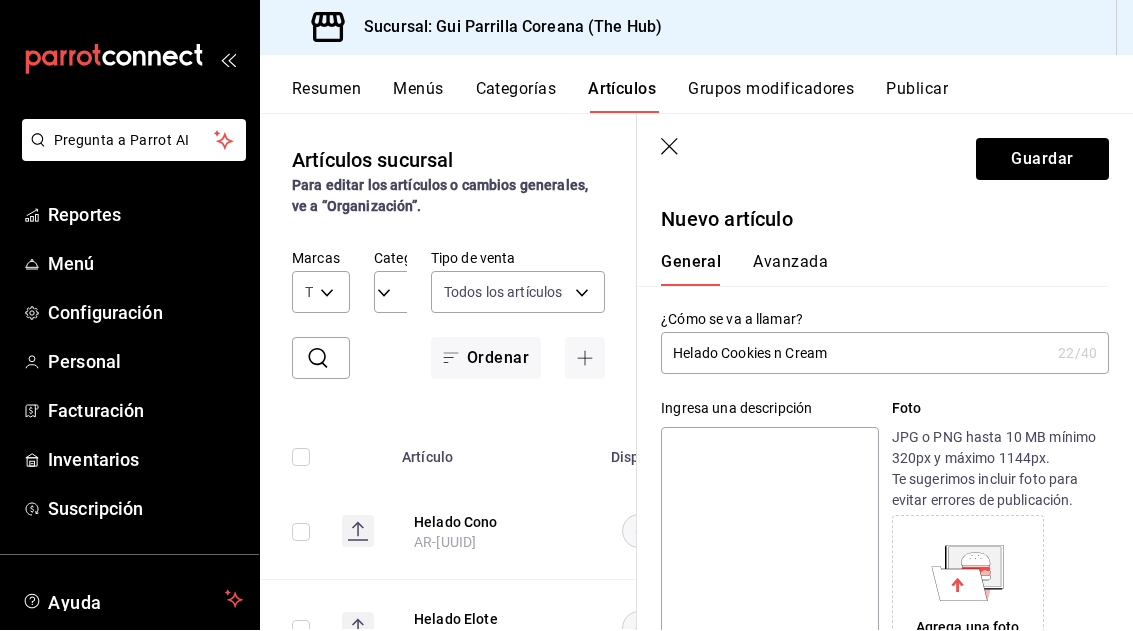scroll, scrollTop: 0, scrollLeft: 0, axis: both 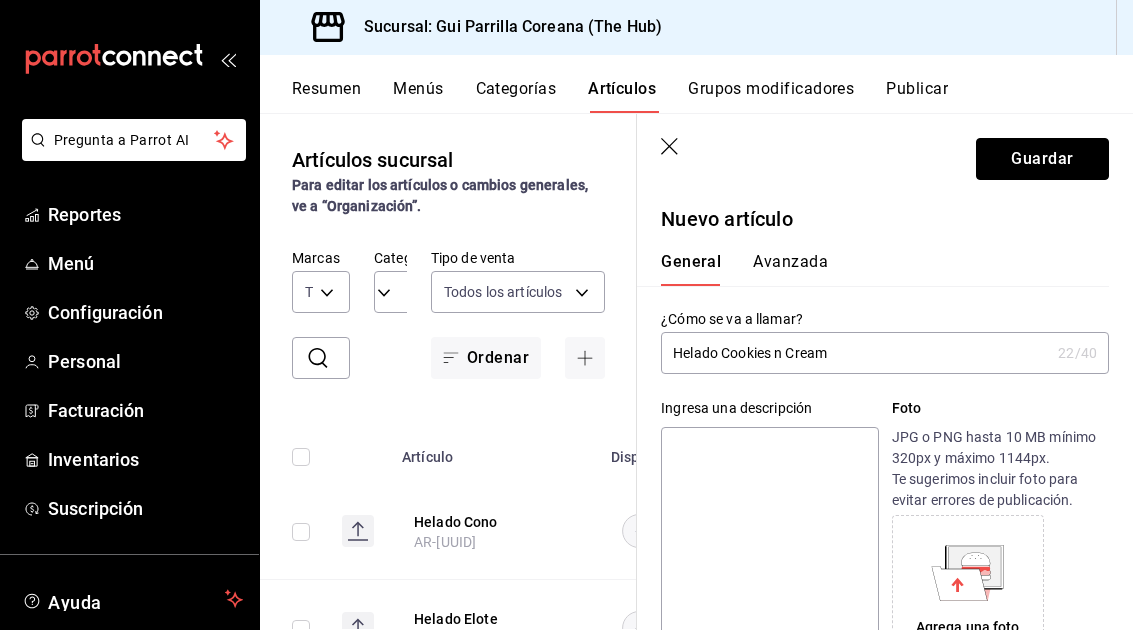click on "Guardar" at bounding box center [1042, 160] 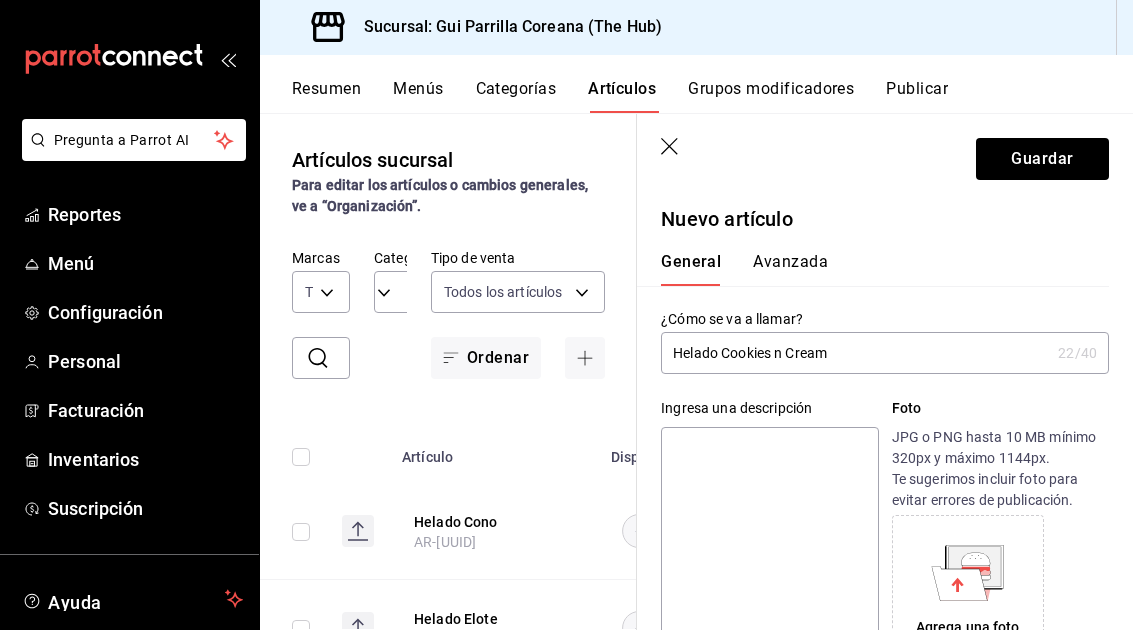 scroll, scrollTop: 584, scrollLeft: 0, axis: vertical 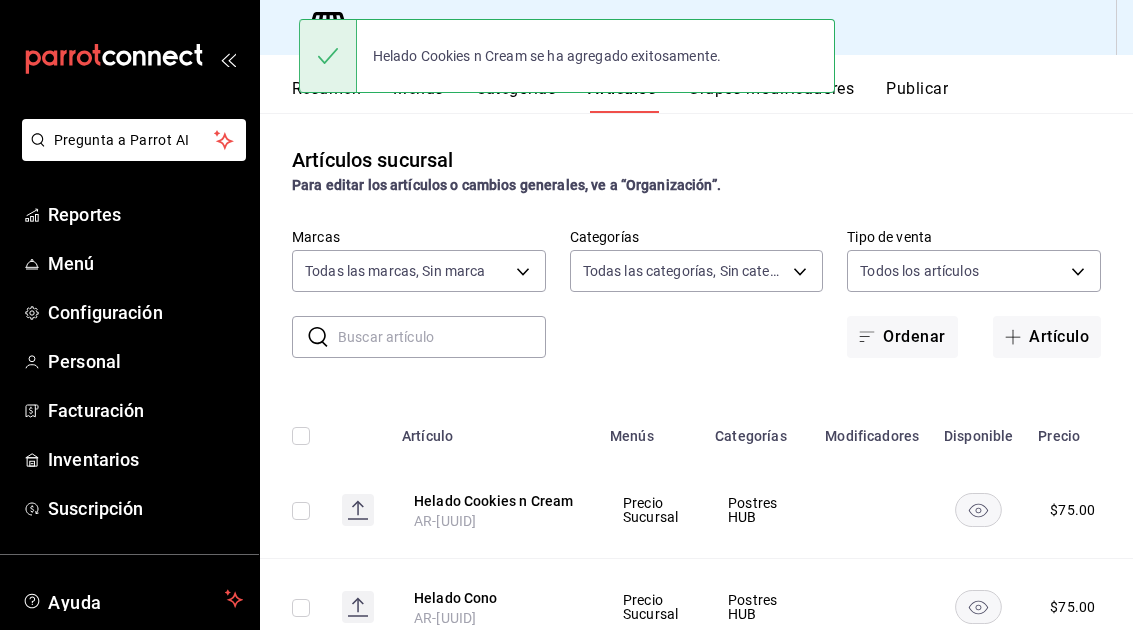 click on "Artículo" at bounding box center [1047, 338] 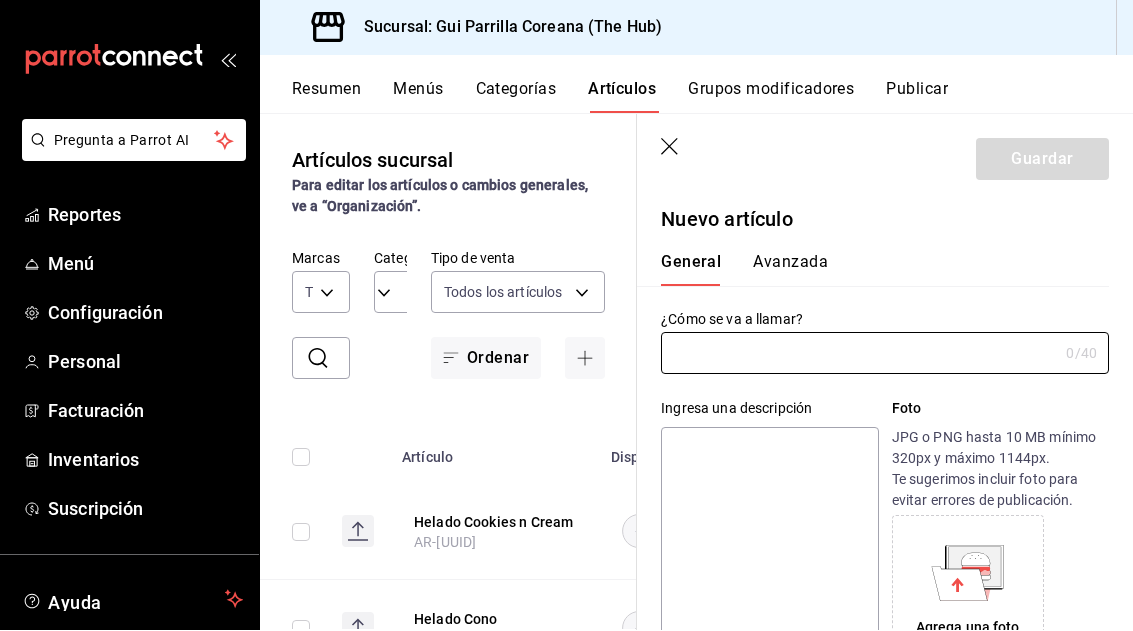 click at bounding box center [859, 354] 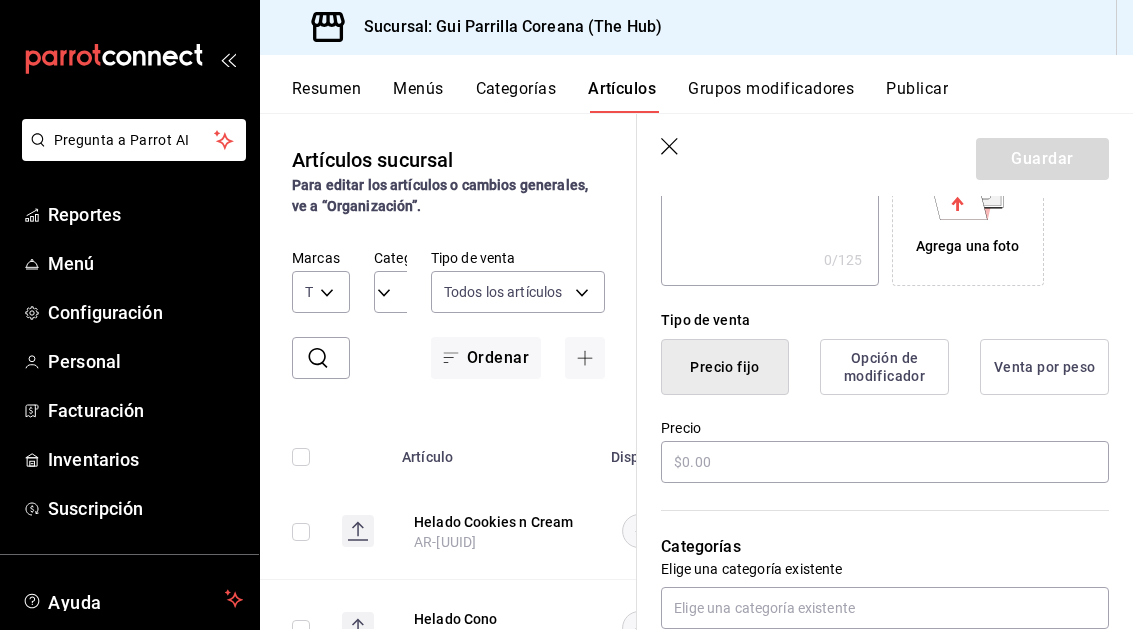 scroll, scrollTop: 402, scrollLeft: 0, axis: vertical 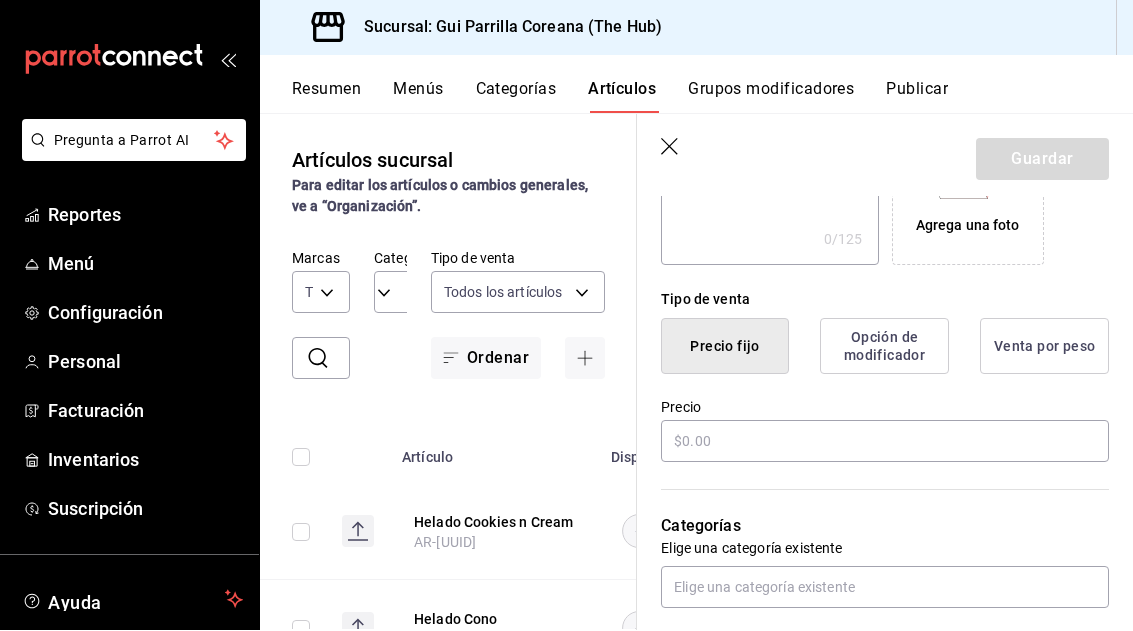 type on "Helado Chocolate" 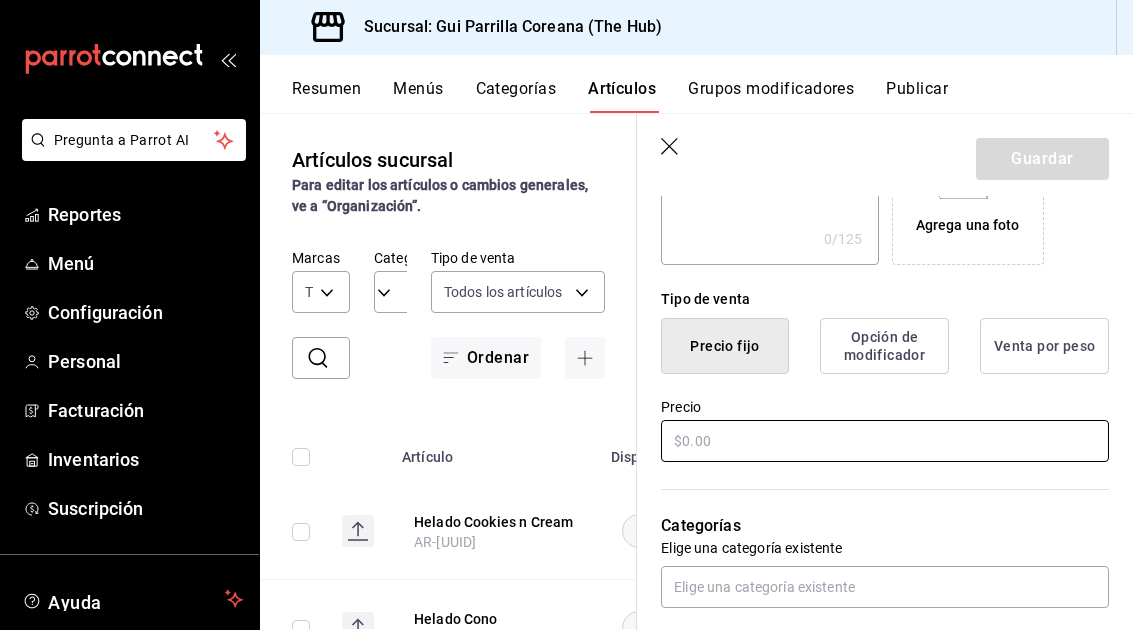 click at bounding box center (885, 442) 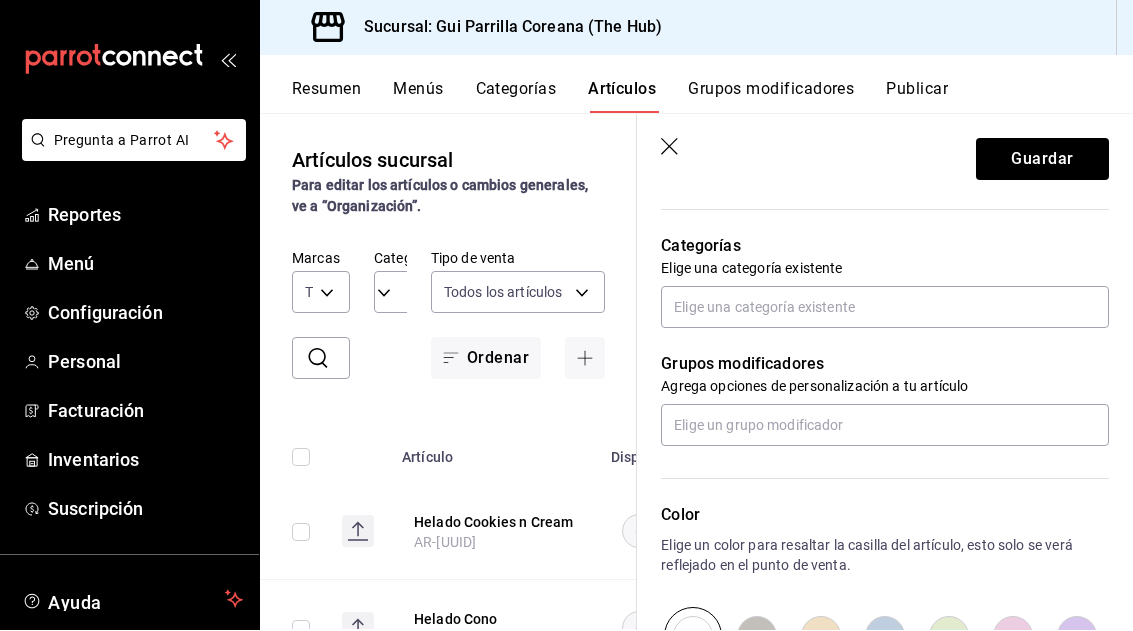 scroll, scrollTop: 682, scrollLeft: 0, axis: vertical 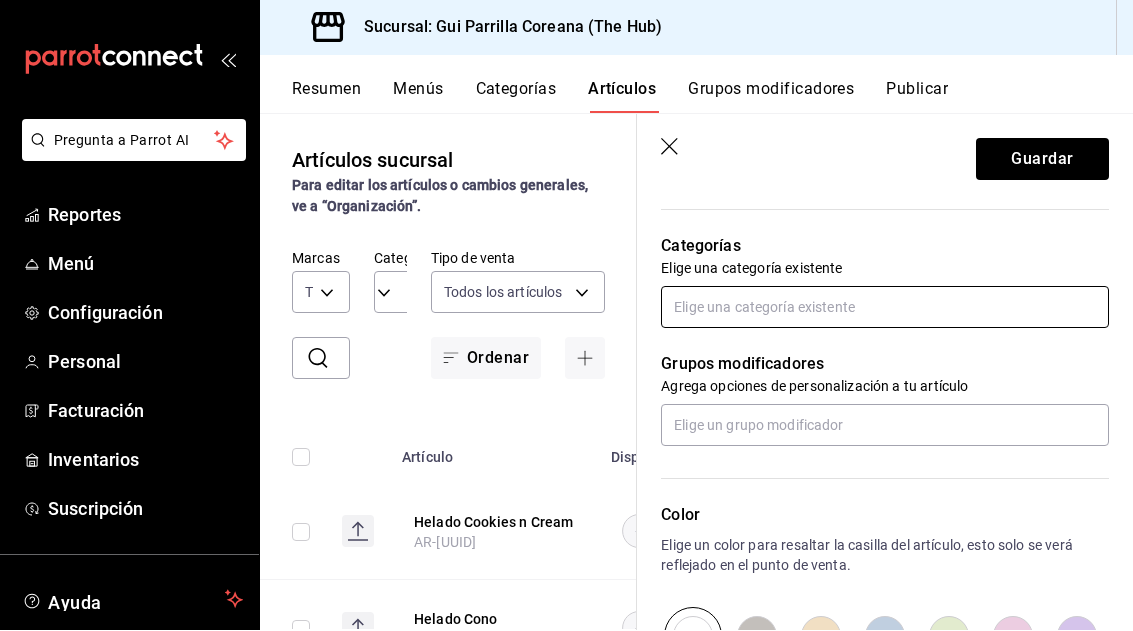 click at bounding box center (885, 308) 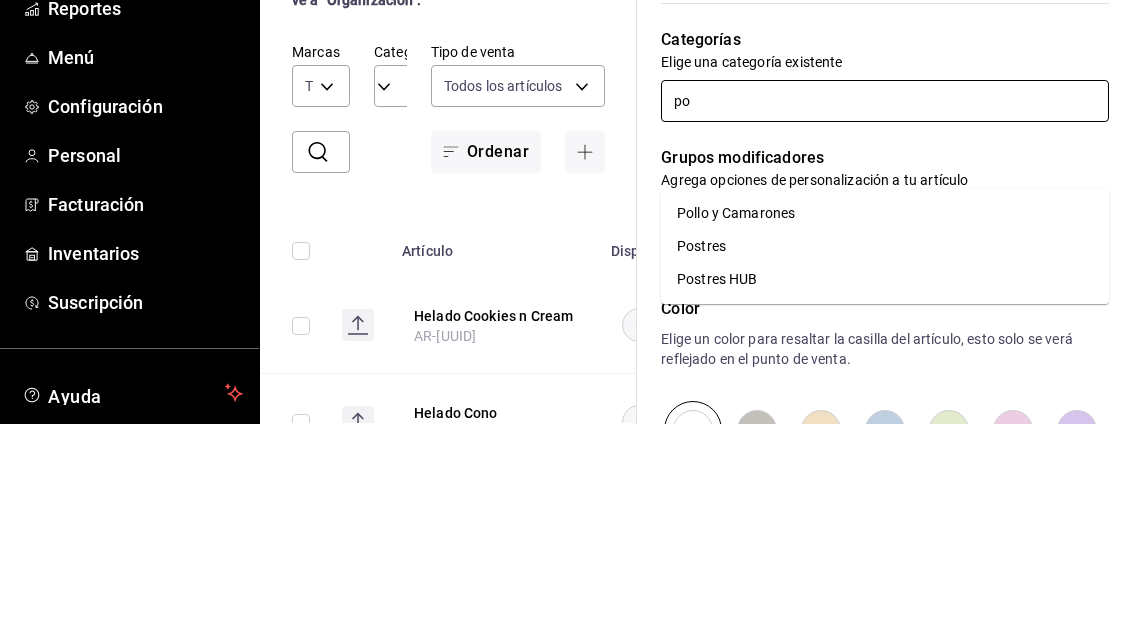 type on "pos" 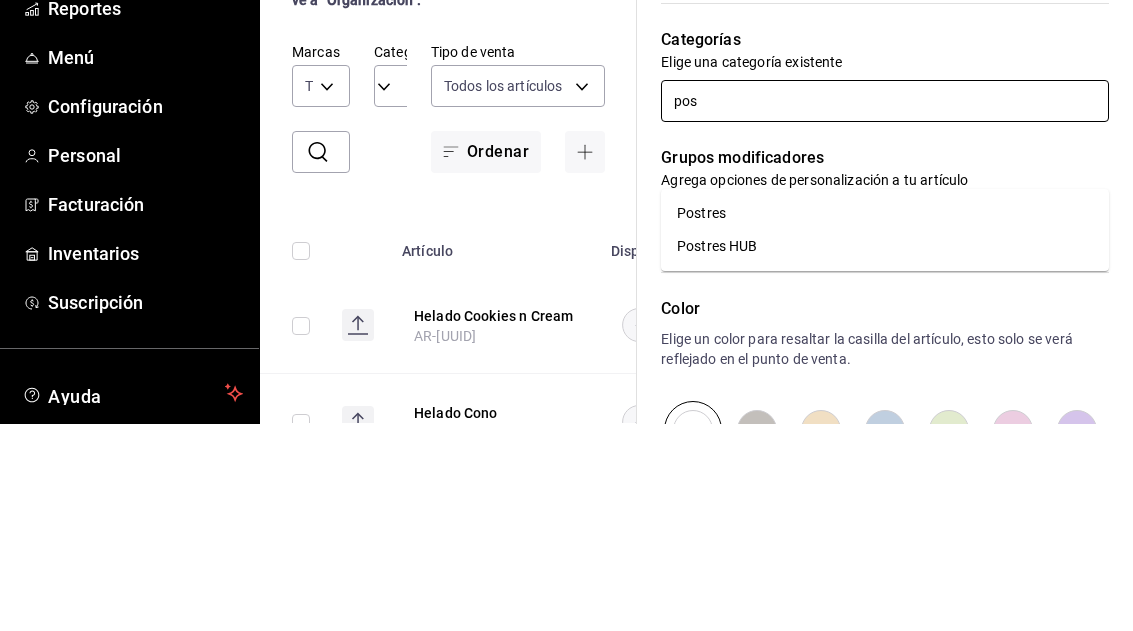 click on "Postres HUB" at bounding box center (885, 453) 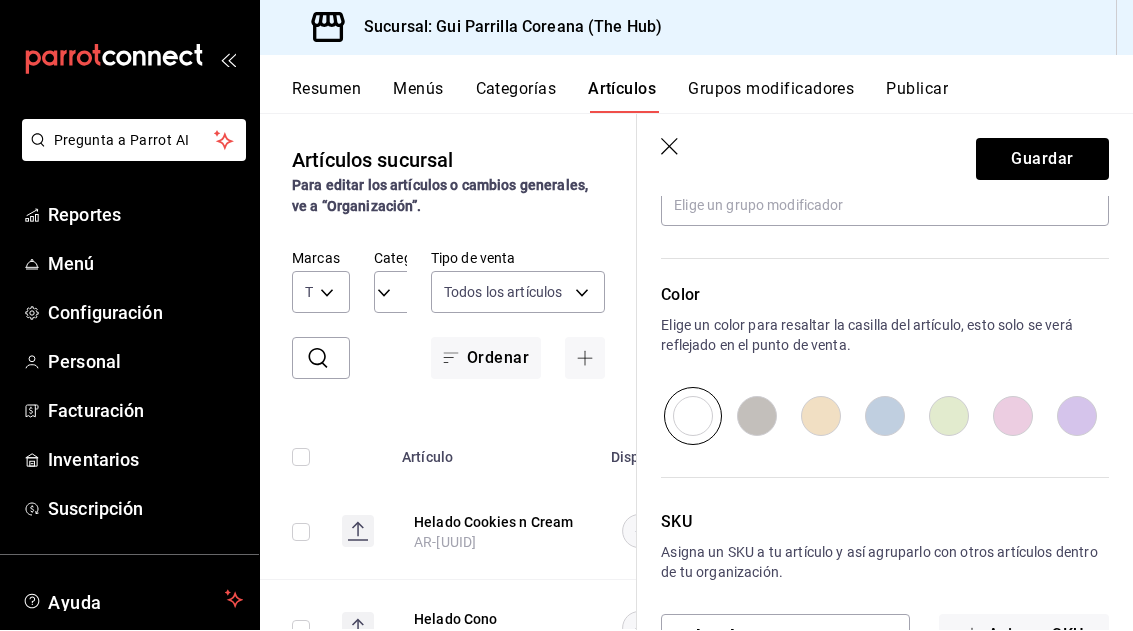 scroll, scrollTop: 967, scrollLeft: 0, axis: vertical 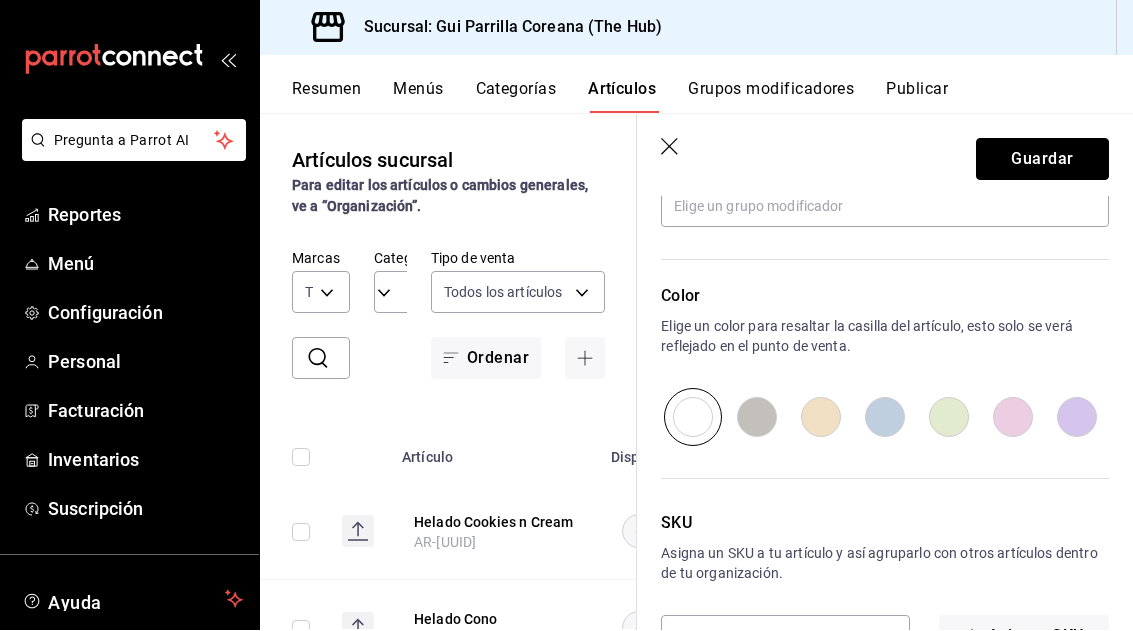 click on "Guardar" at bounding box center [1042, 160] 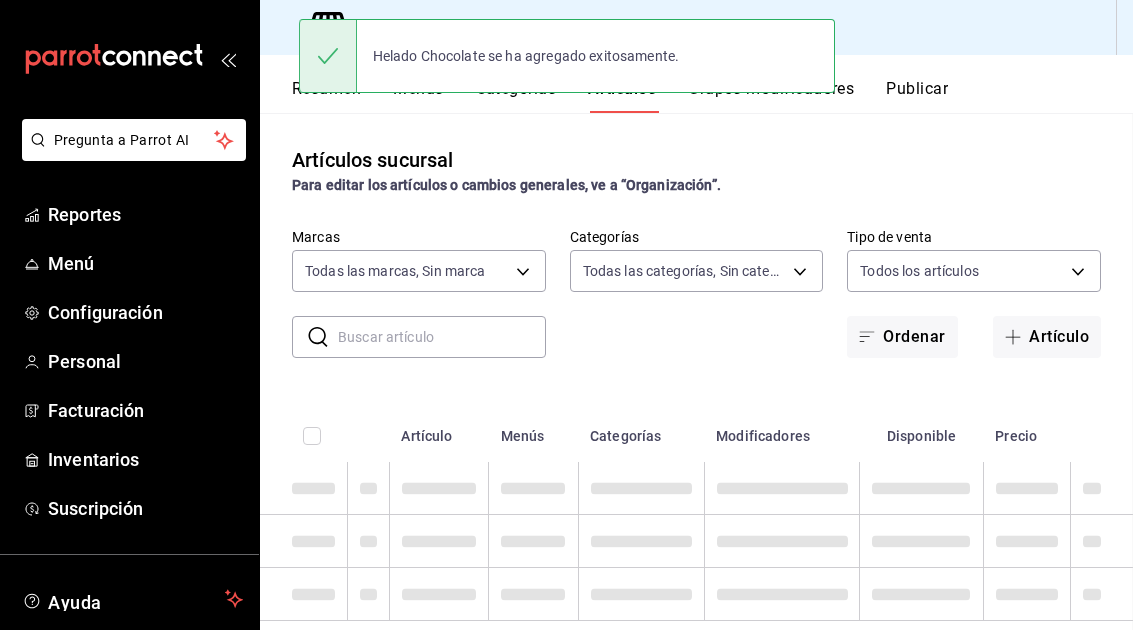 scroll, scrollTop: 0, scrollLeft: 0, axis: both 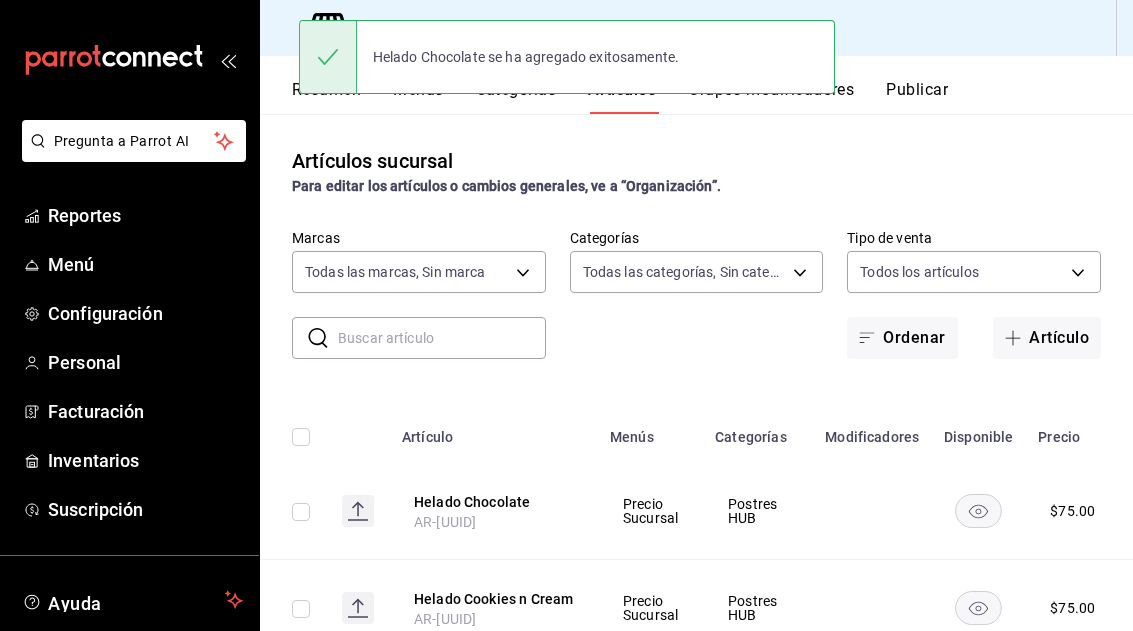 click on "Publicar" at bounding box center [917, 97] 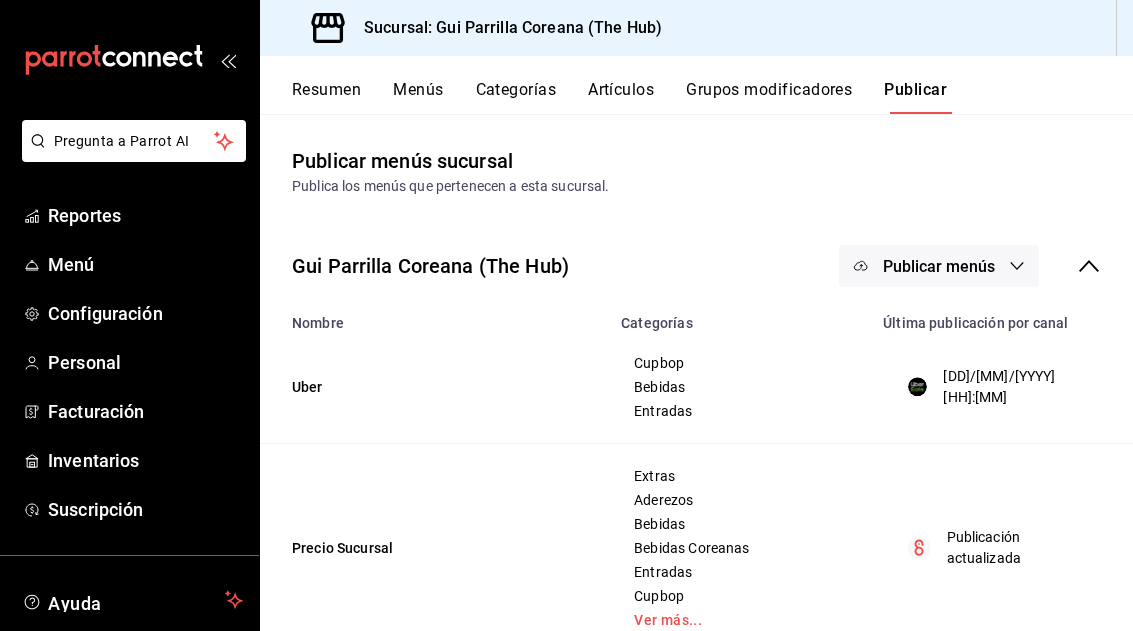 click on "Publicar menús" at bounding box center (939, 266) 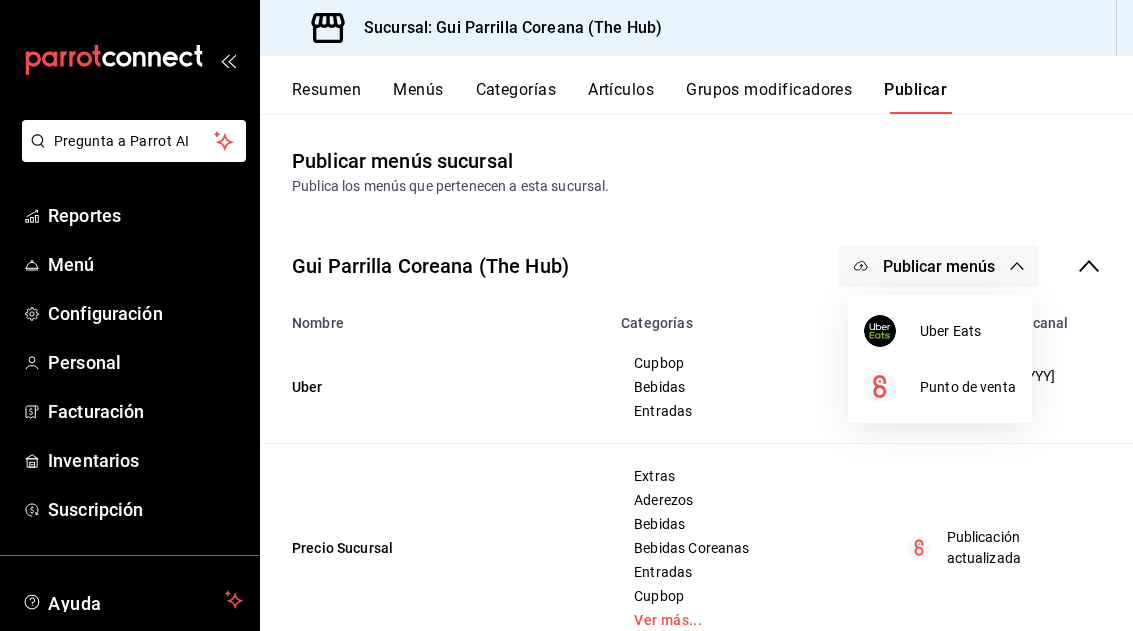 click on "Punto de venta" at bounding box center (968, 387) 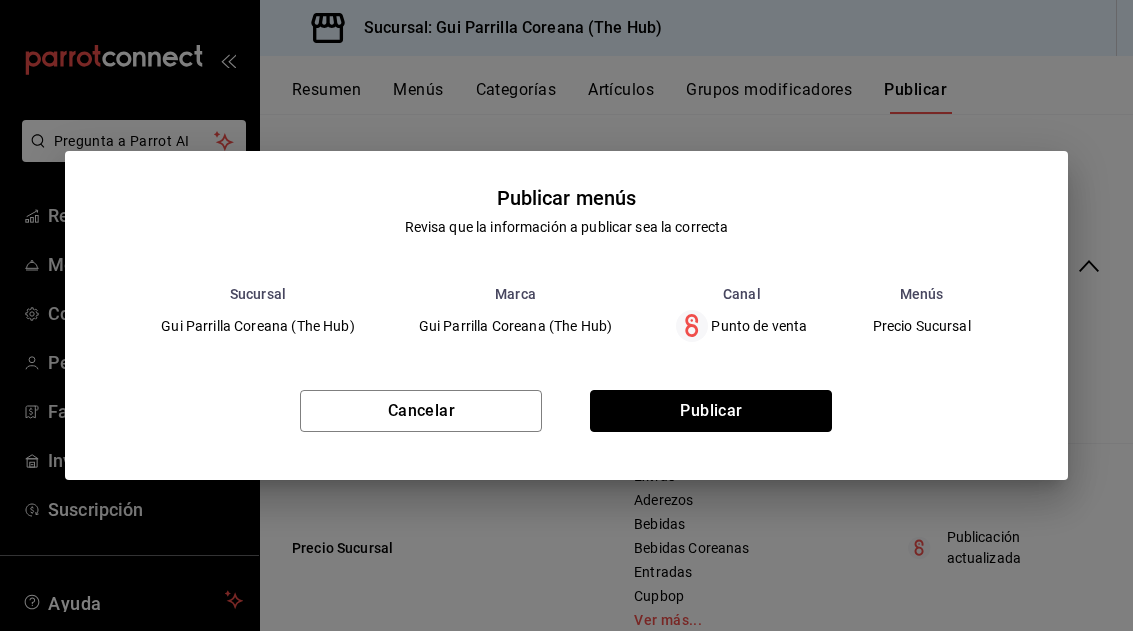 click on "Publicar" at bounding box center [711, 411] 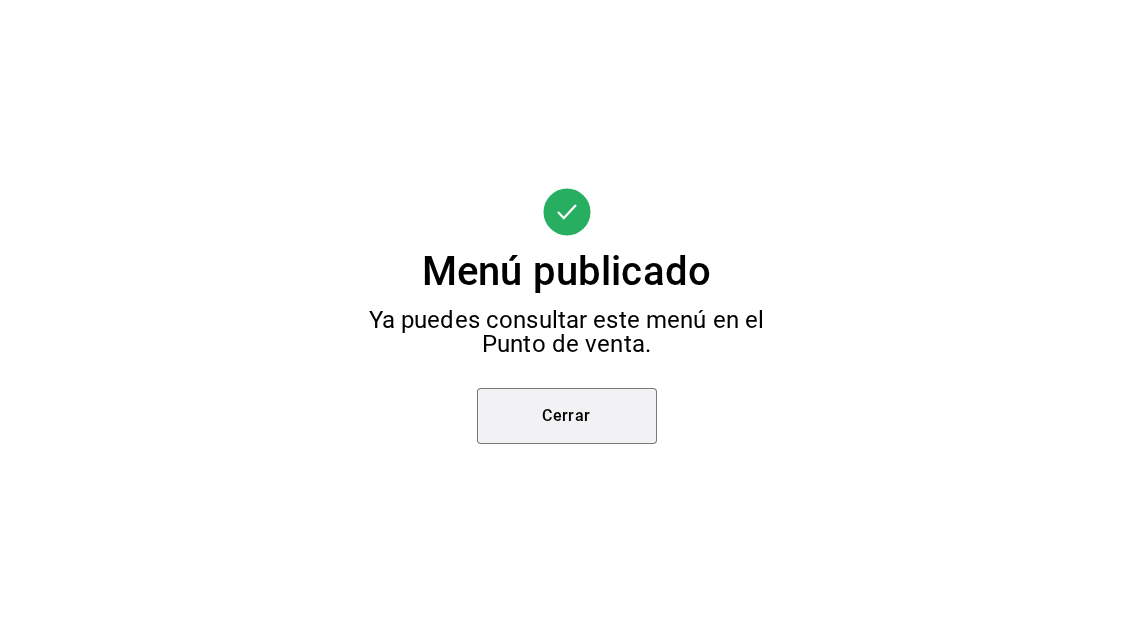 click on "Cerrar" at bounding box center (567, 416) 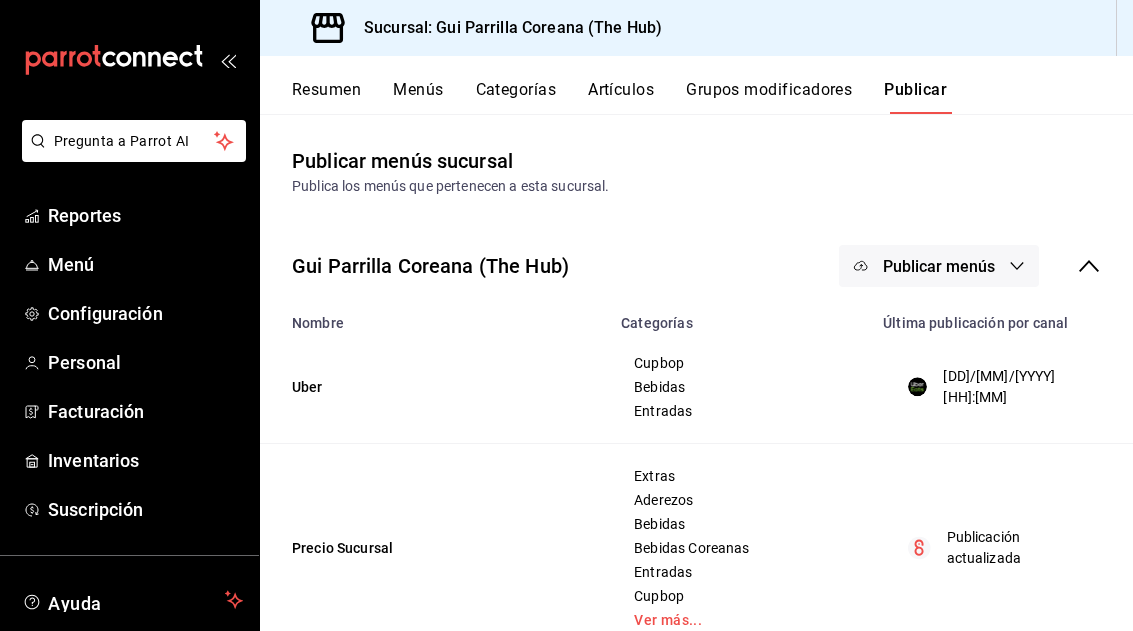 click on "Artículos" at bounding box center (621, 97) 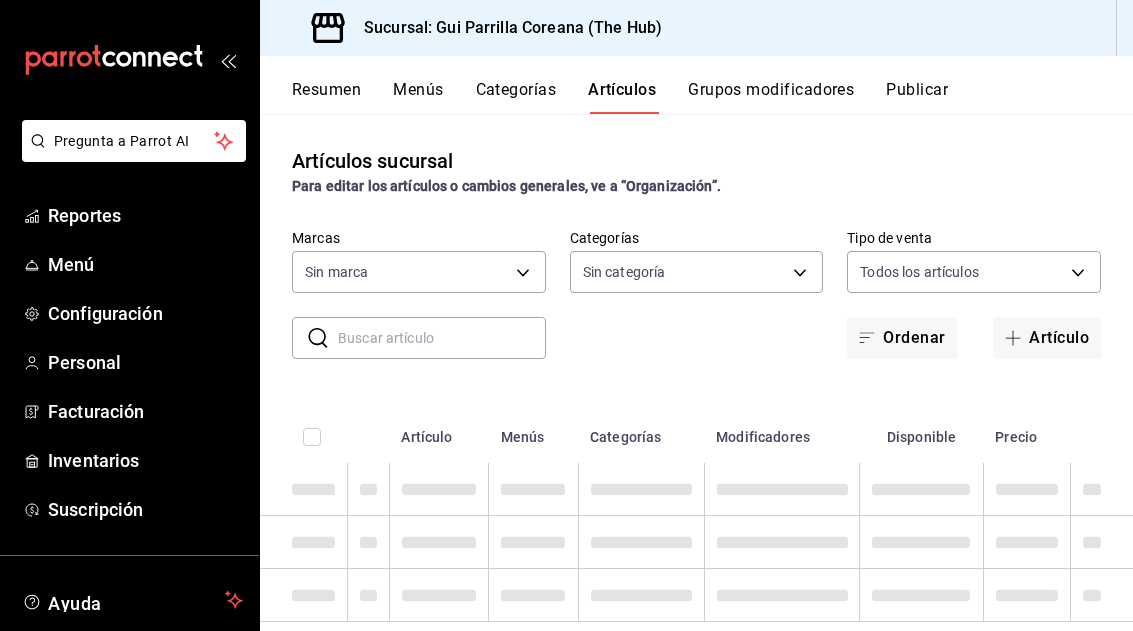type on "[UUID]" 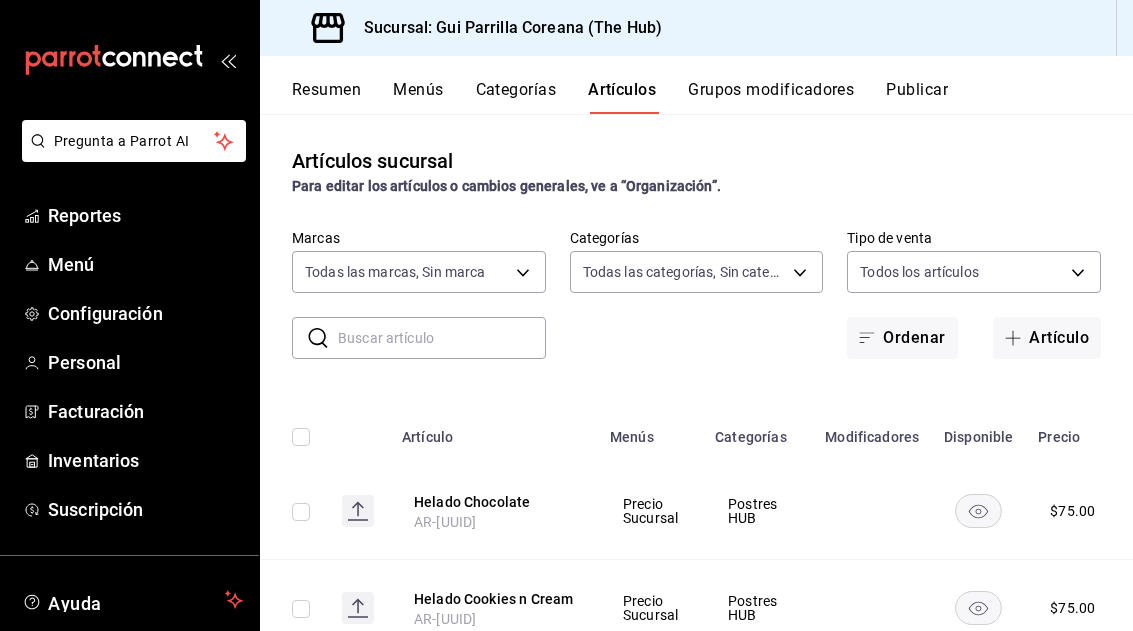 click on "​ ​ Marcas Todas las marcas, Sin marca [UUID] Categorías Todas las categorías, Sin categoría [UUID],[UUID],[UUID],[UUID],[UUID],[UUID],[UUID],[UUID],[UUID],[UUID],[UUID],[UUID],[UUID],[UUID],[UUID],[UUID],[UUID],[UUID],[UUID],[UUID] Tipo de venta Todos los artículos ALL Ordenar Artículo" at bounding box center (696, 294) 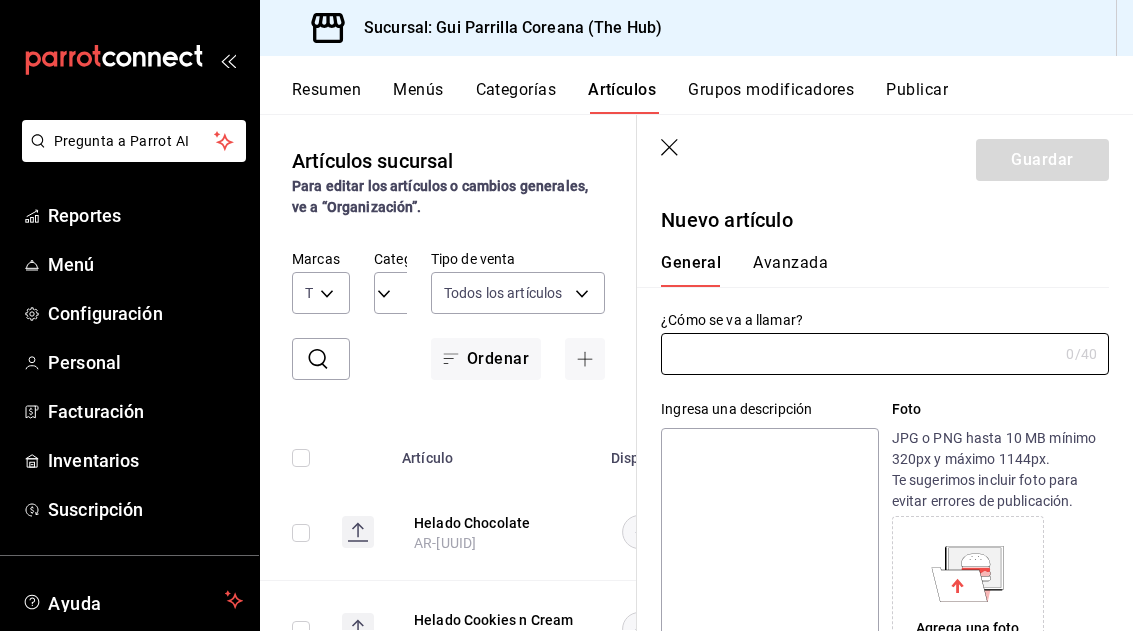 click at bounding box center [859, 354] 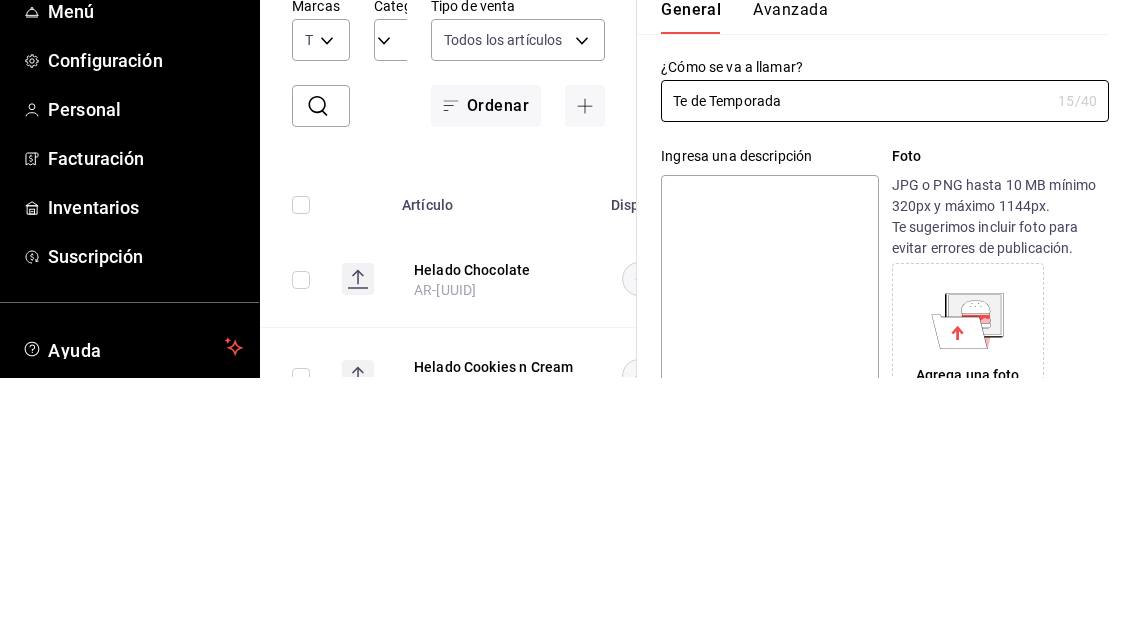 click on "Te de Temporada" at bounding box center (855, 354) 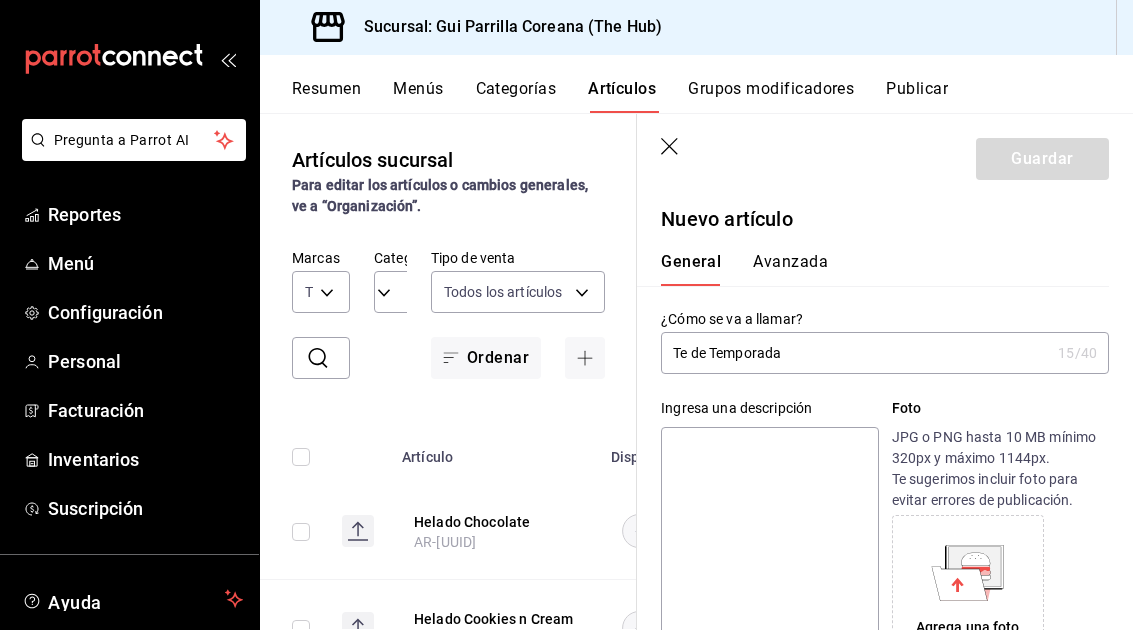 click on "Te de Temporada" at bounding box center (855, 354) 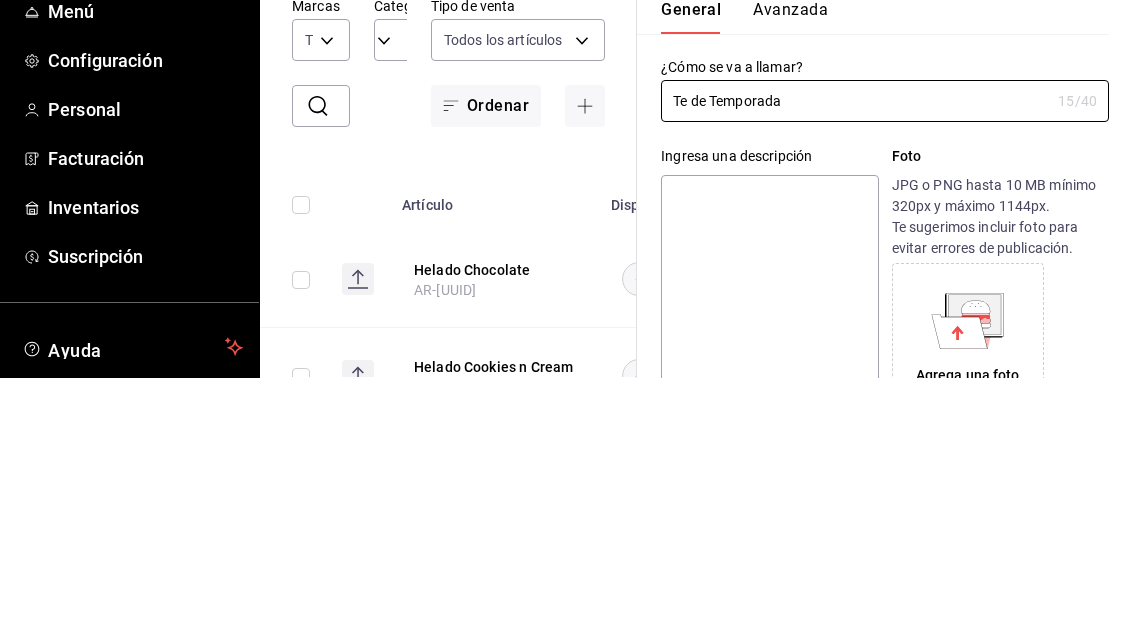 click on "Te de Temporada" at bounding box center (855, 354) 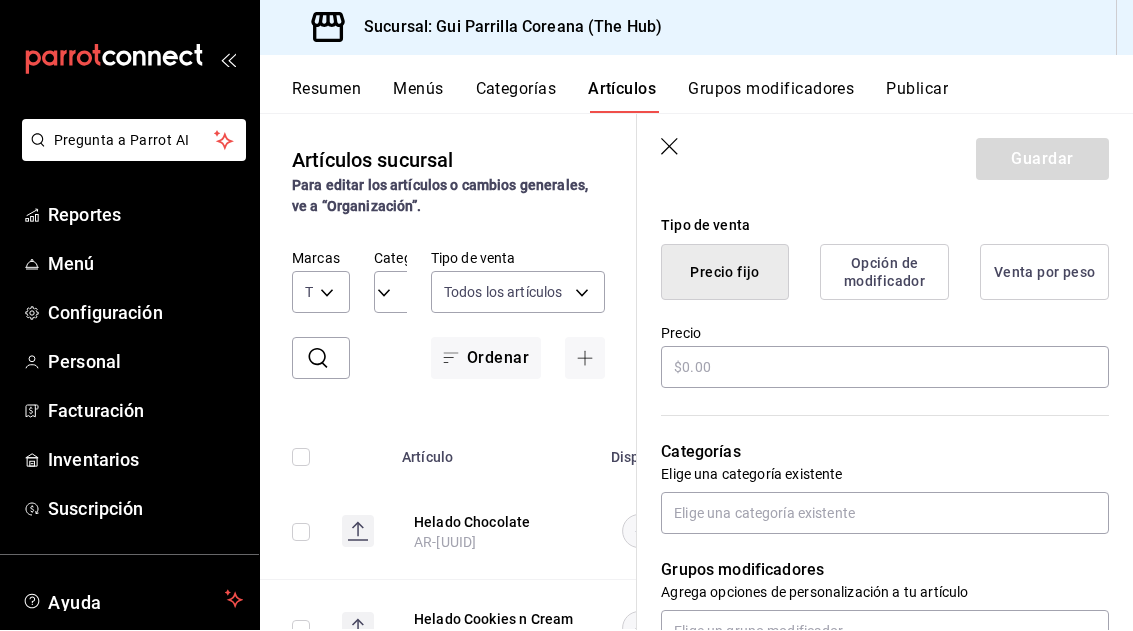 scroll, scrollTop: 477, scrollLeft: 0, axis: vertical 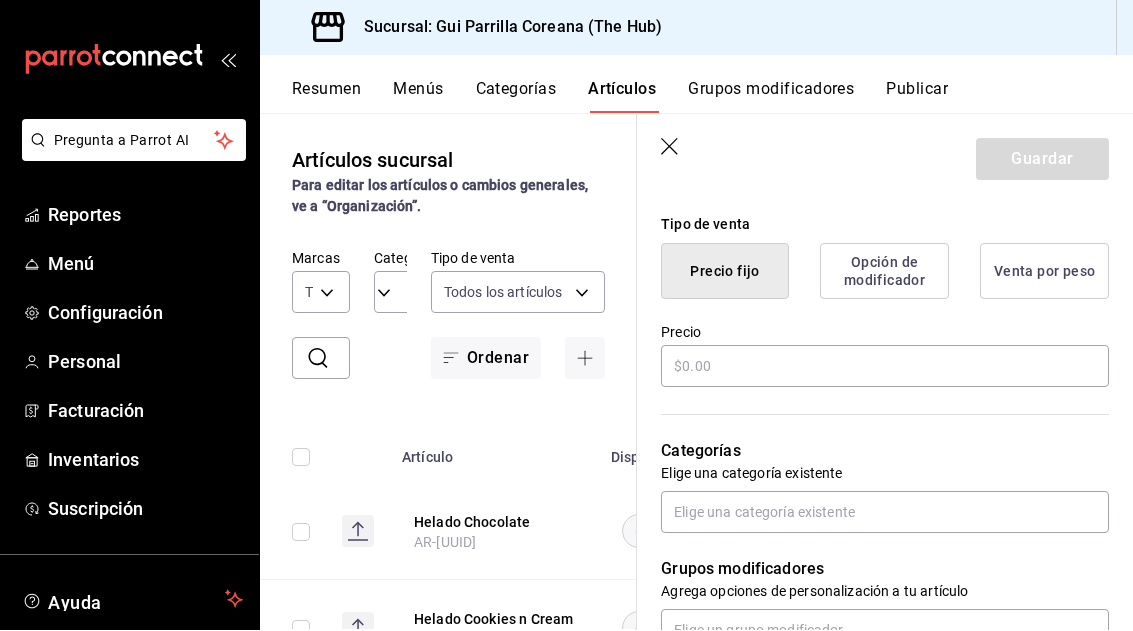 type on "Té de Temporada" 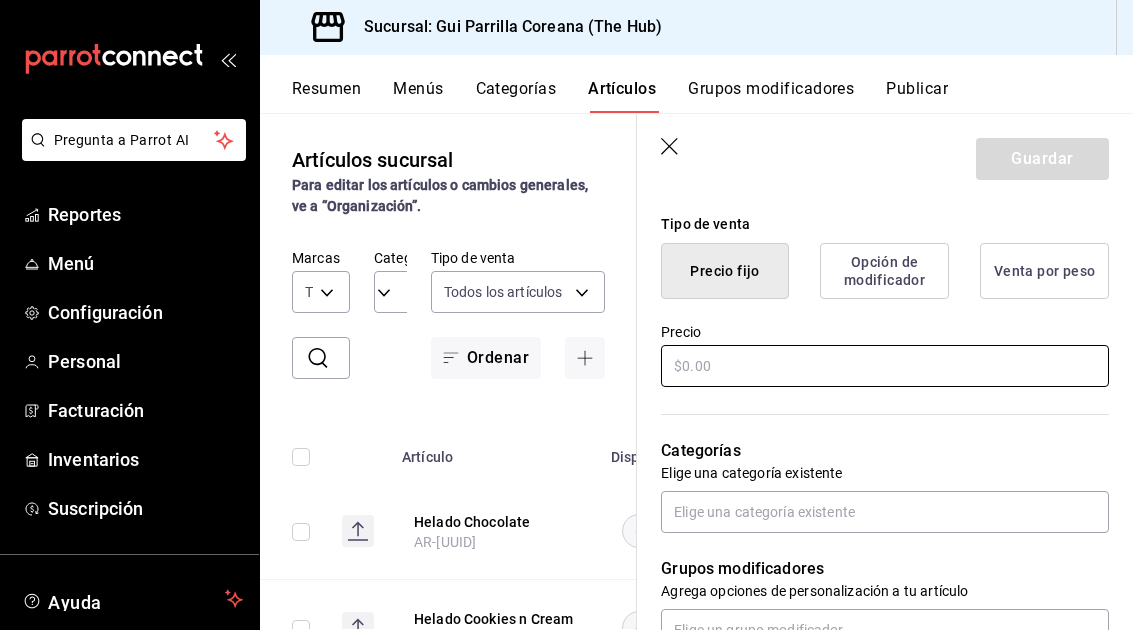click at bounding box center [885, 367] 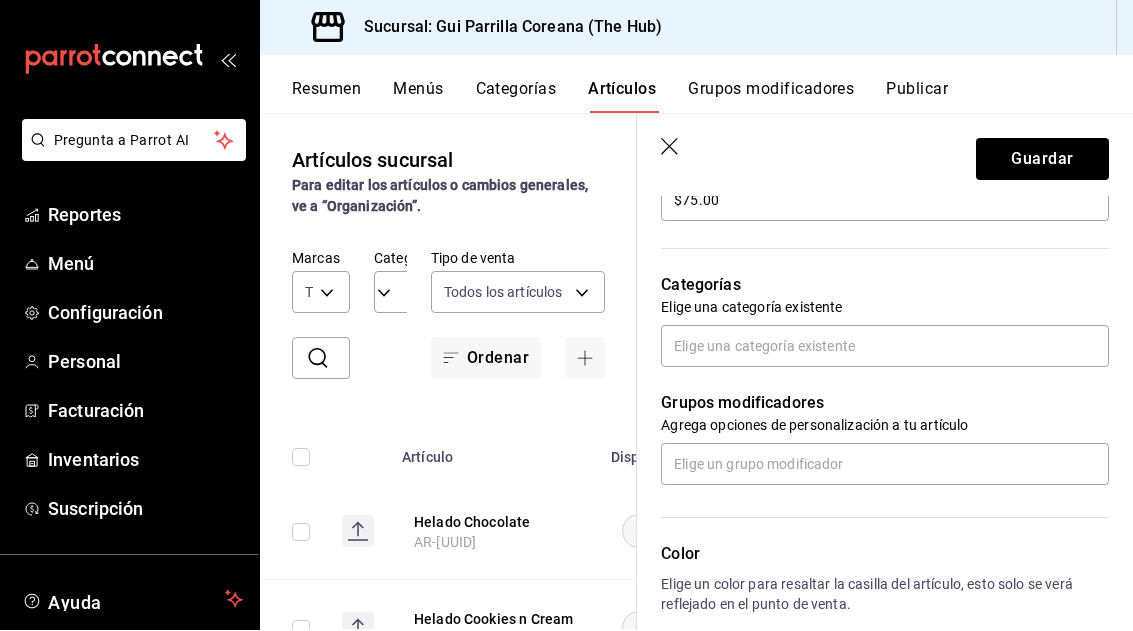 scroll, scrollTop: 642, scrollLeft: 0, axis: vertical 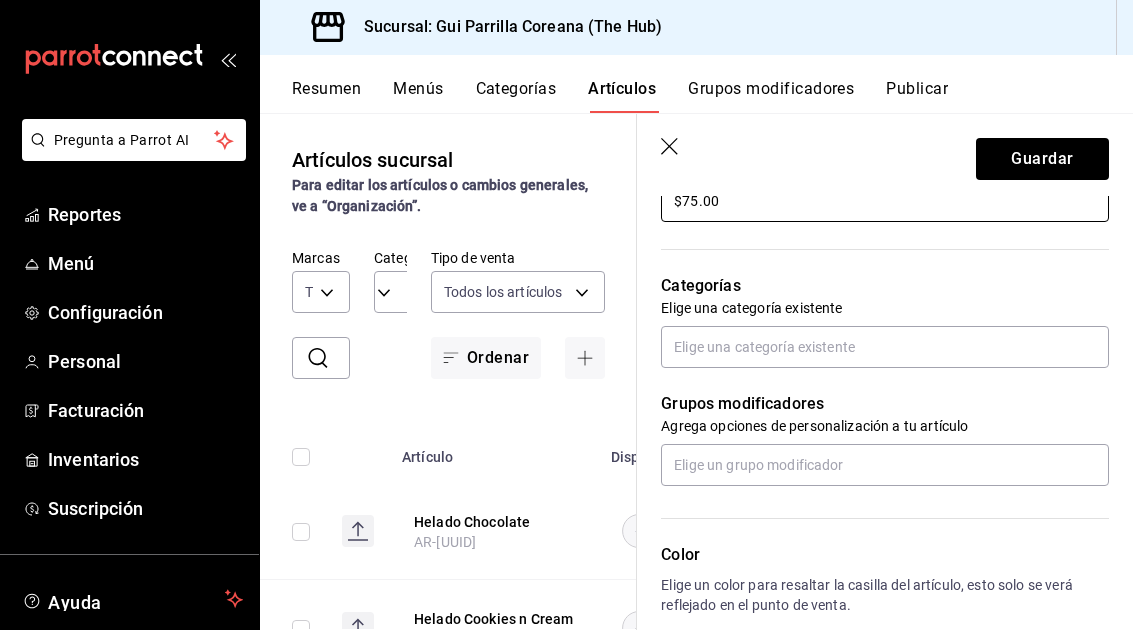 type on "$75.00" 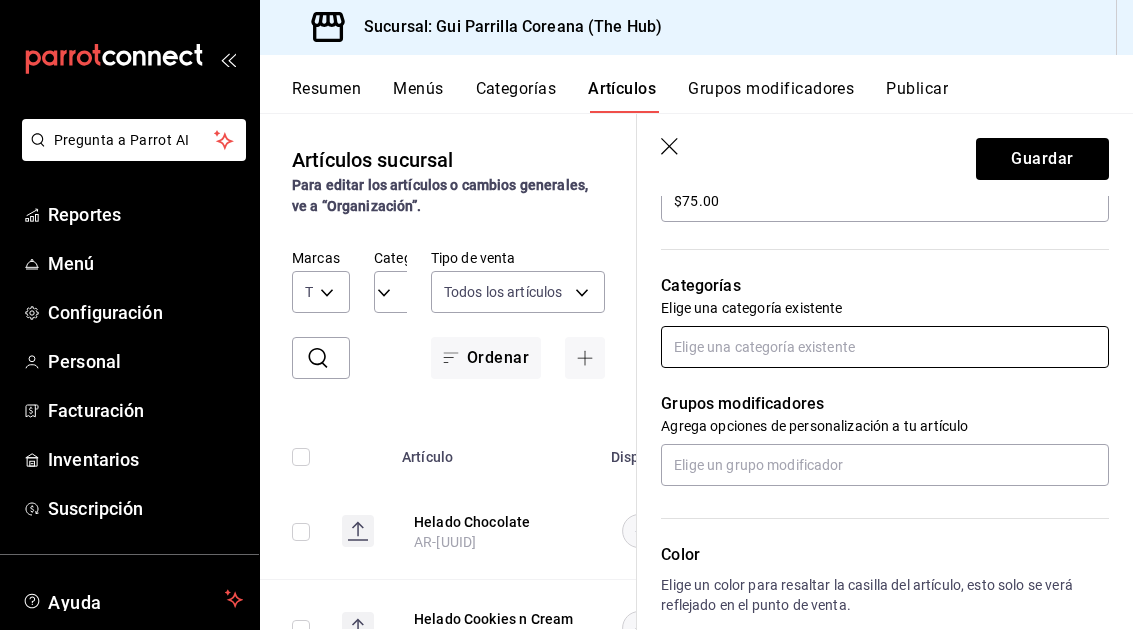 click at bounding box center (885, 348) 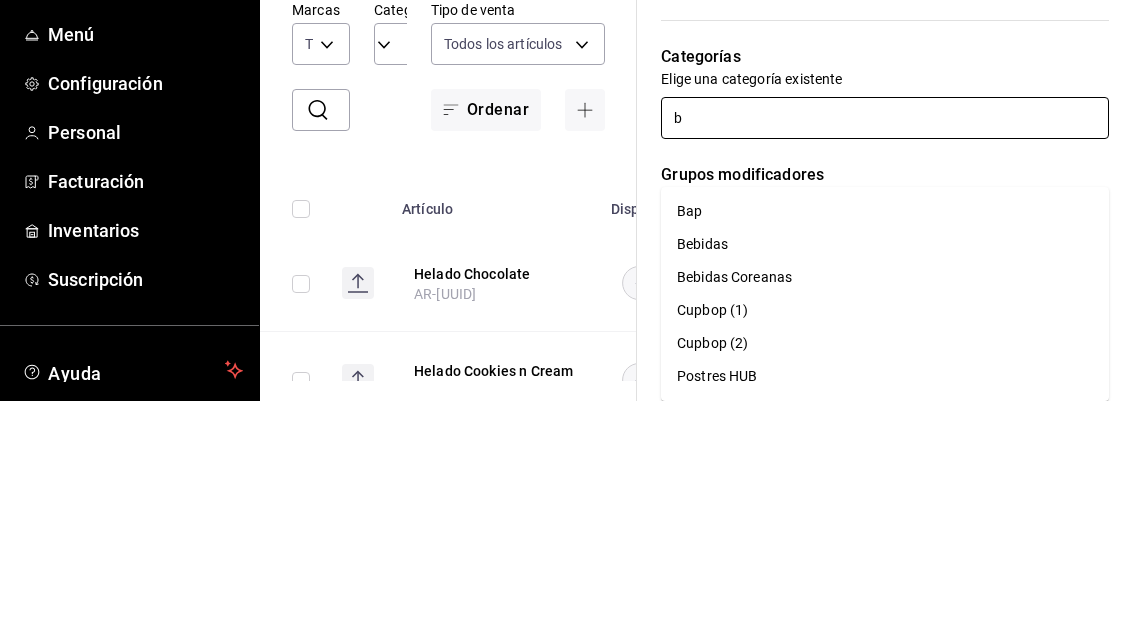 type on "be" 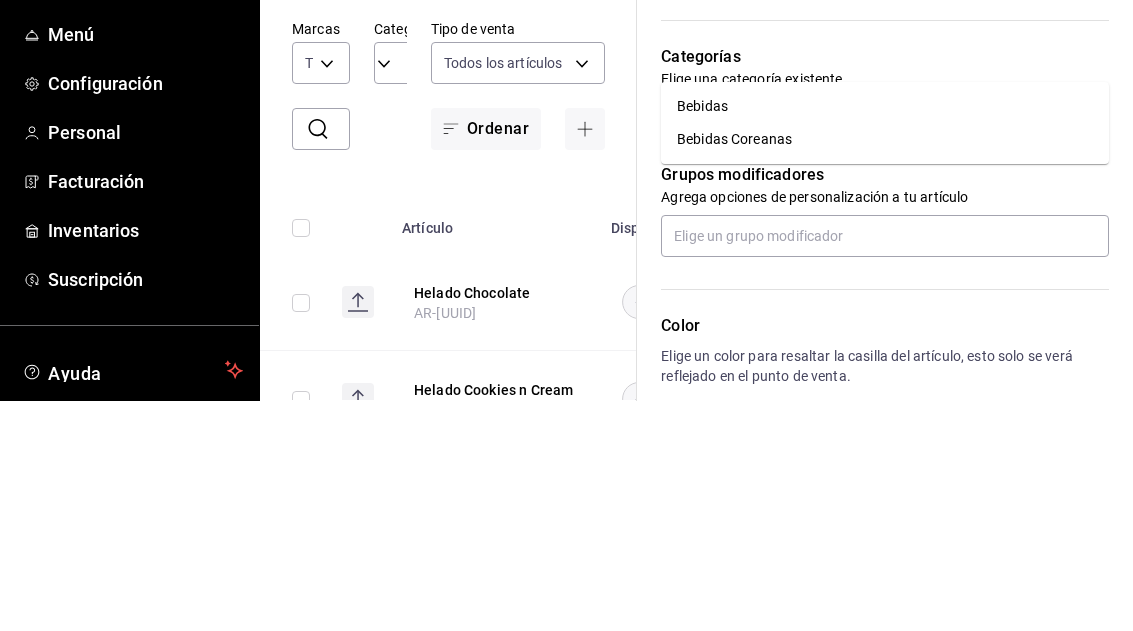 click on "Bebidas Coreanas" at bounding box center [885, 369] 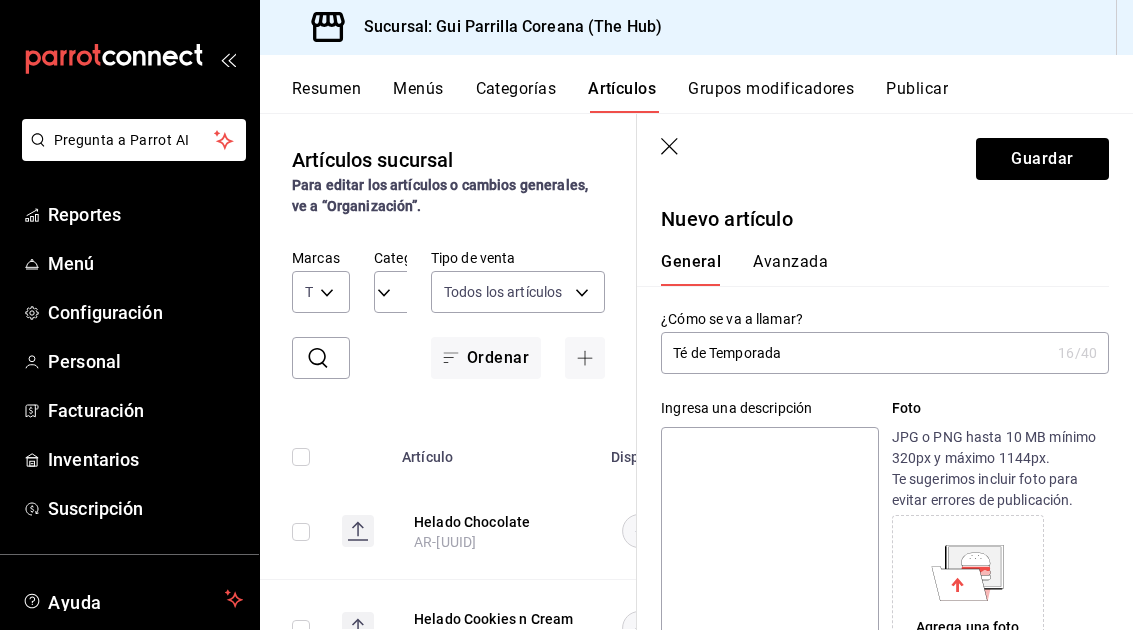 scroll, scrollTop: 0, scrollLeft: 0, axis: both 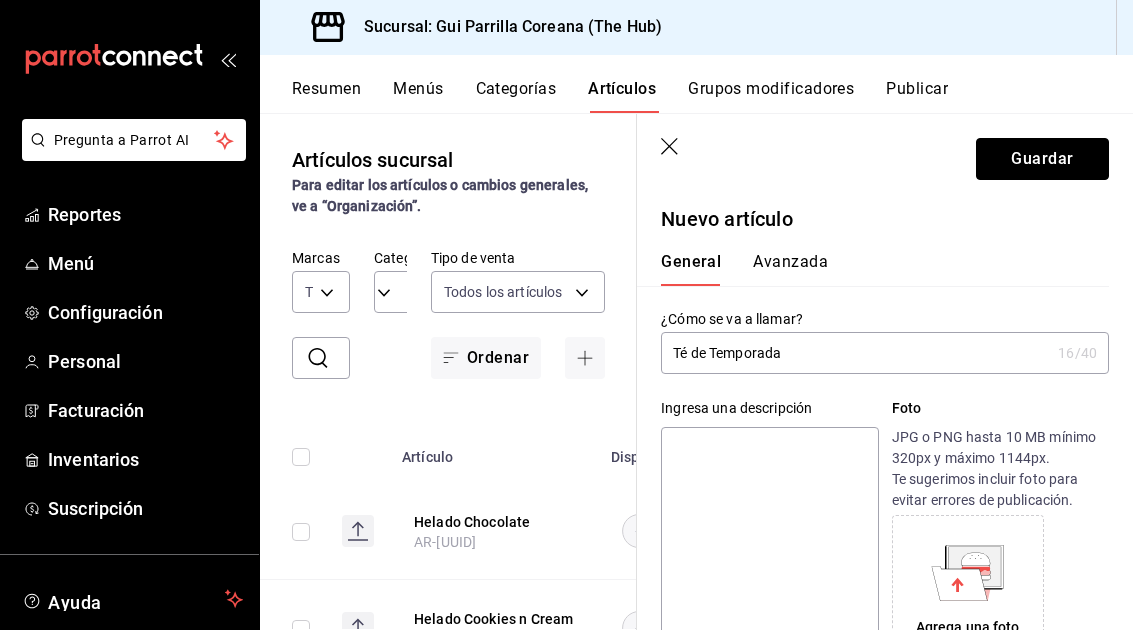 click on "Guardar" at bounding box center [1042, 160] 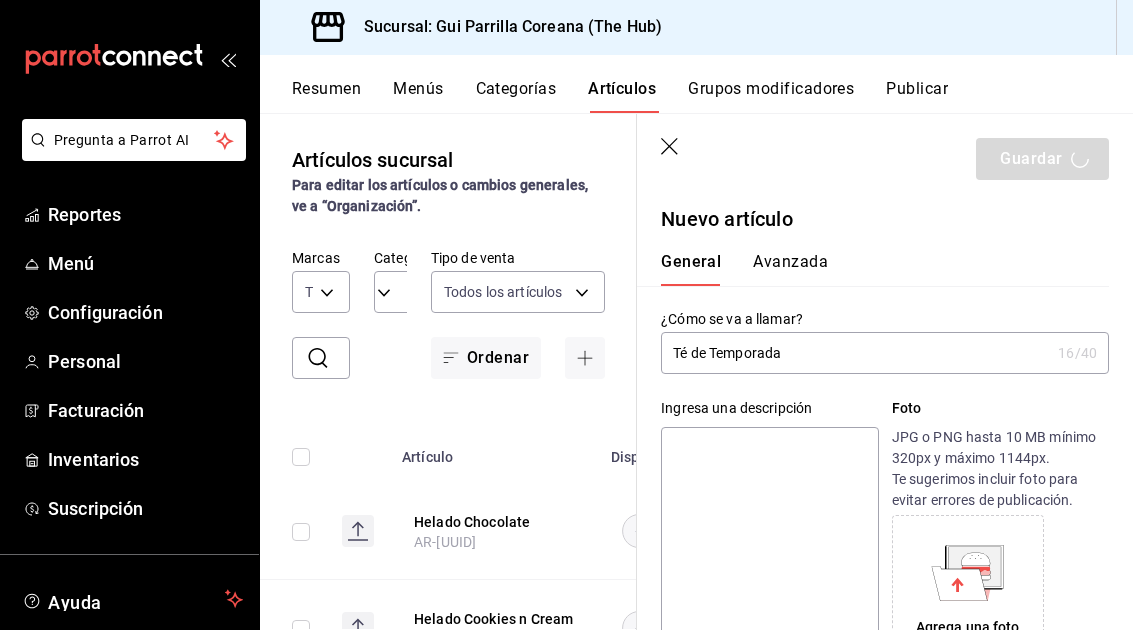 scroll, scrollTop: 584, scrollLeft: 0, axis: vertical 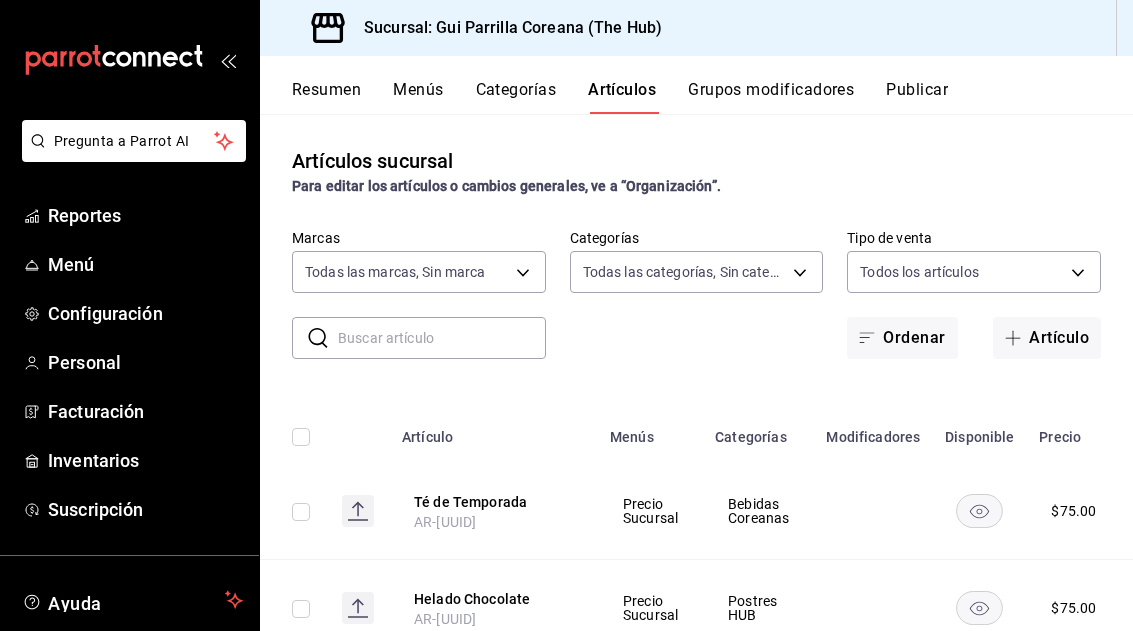 click on "Resumen Menús Categorías Artículos Grupos modificadores Publicar" at bounding box center (696, 85) 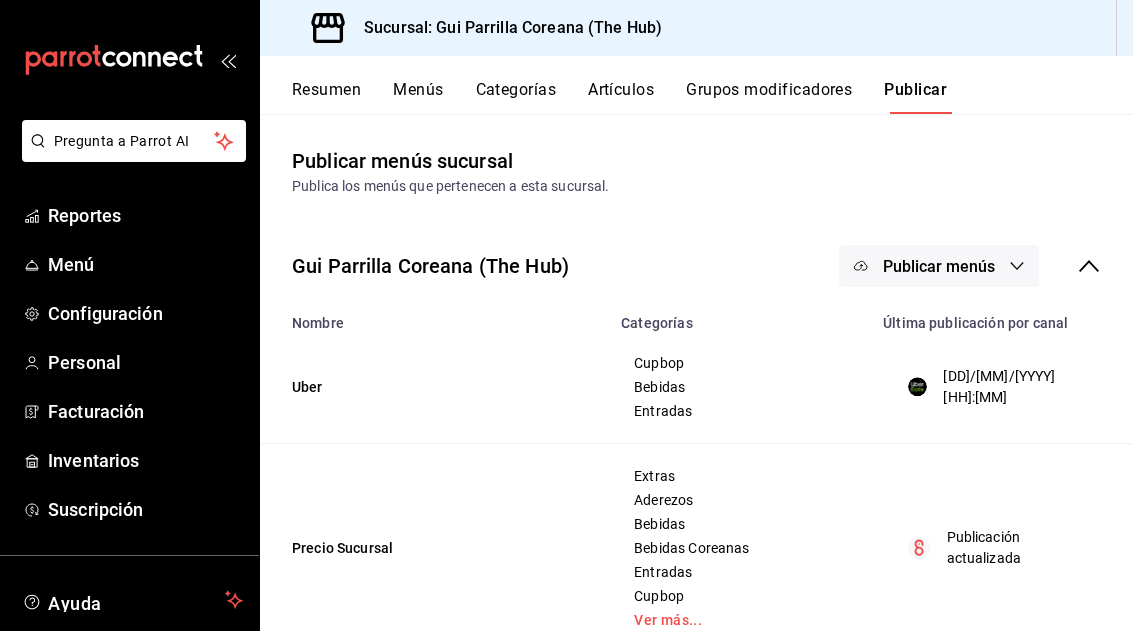 click on "Publicar menús" at bounding box center (939, 266) 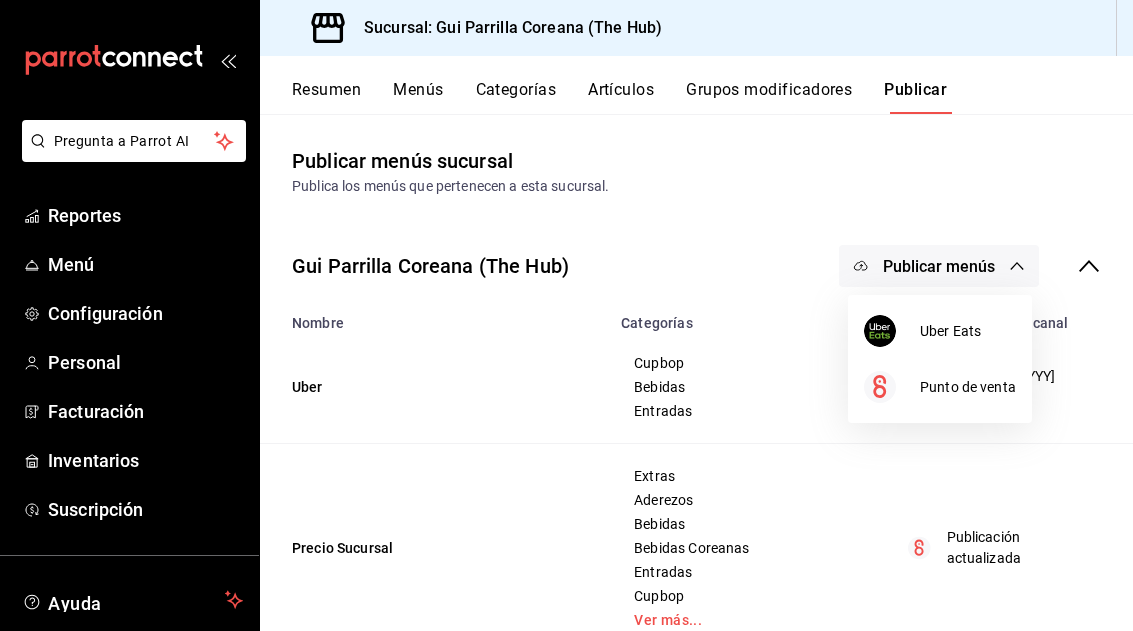 click on "Punto de venta" at bounding box center [940, 387] 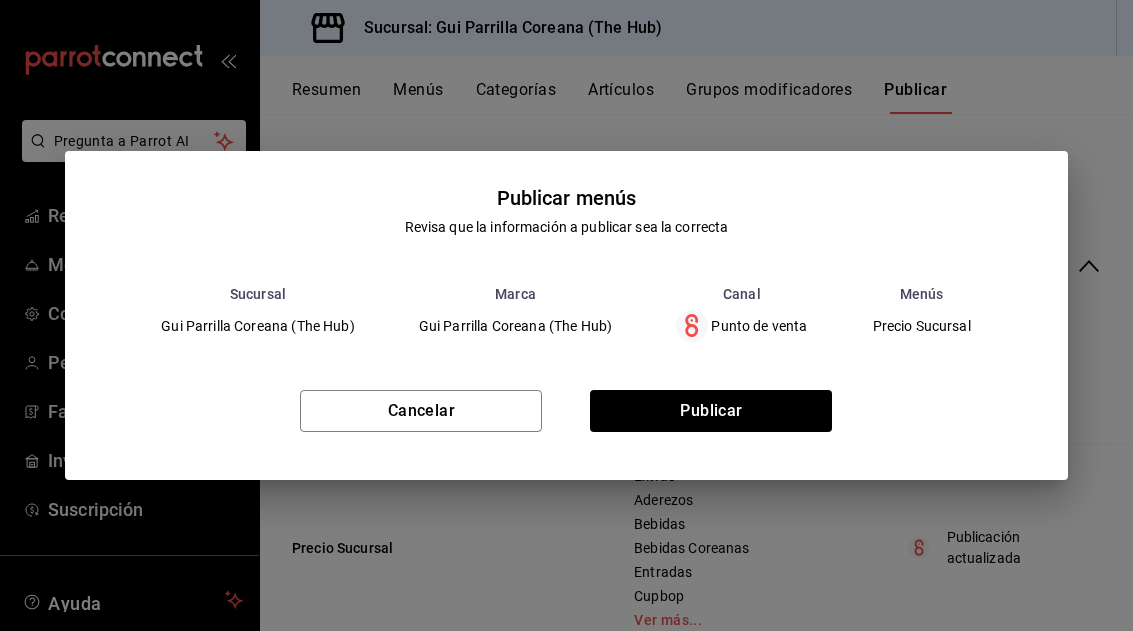 click on "Cancelar Publicar" at bounding box center (566, 419) 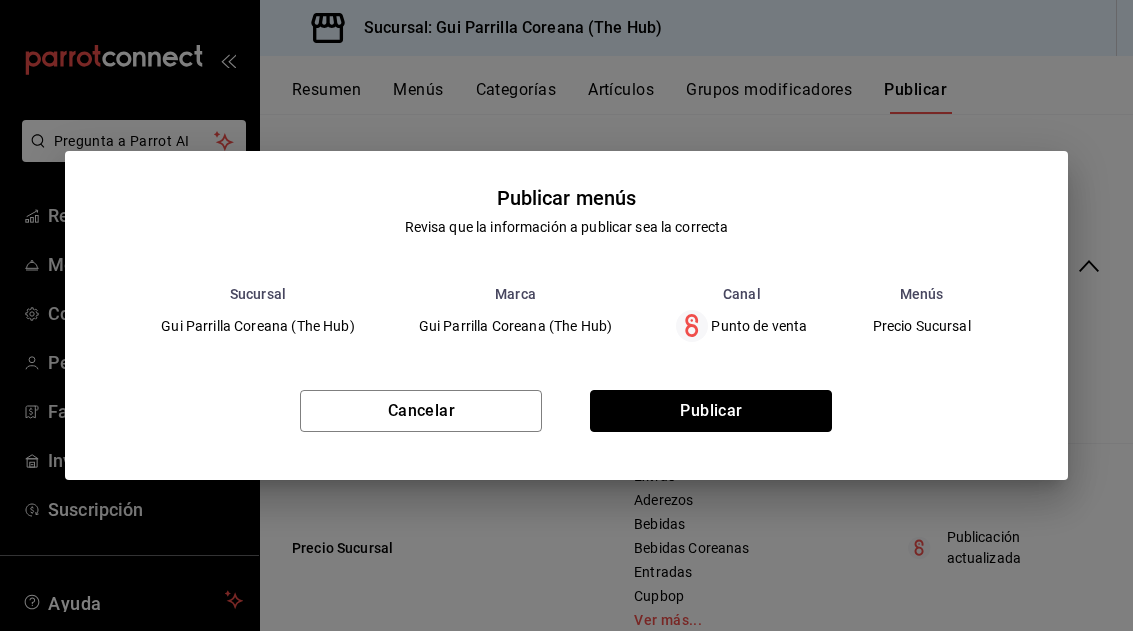 click on "Publicar" at bounding box center [711, 411] 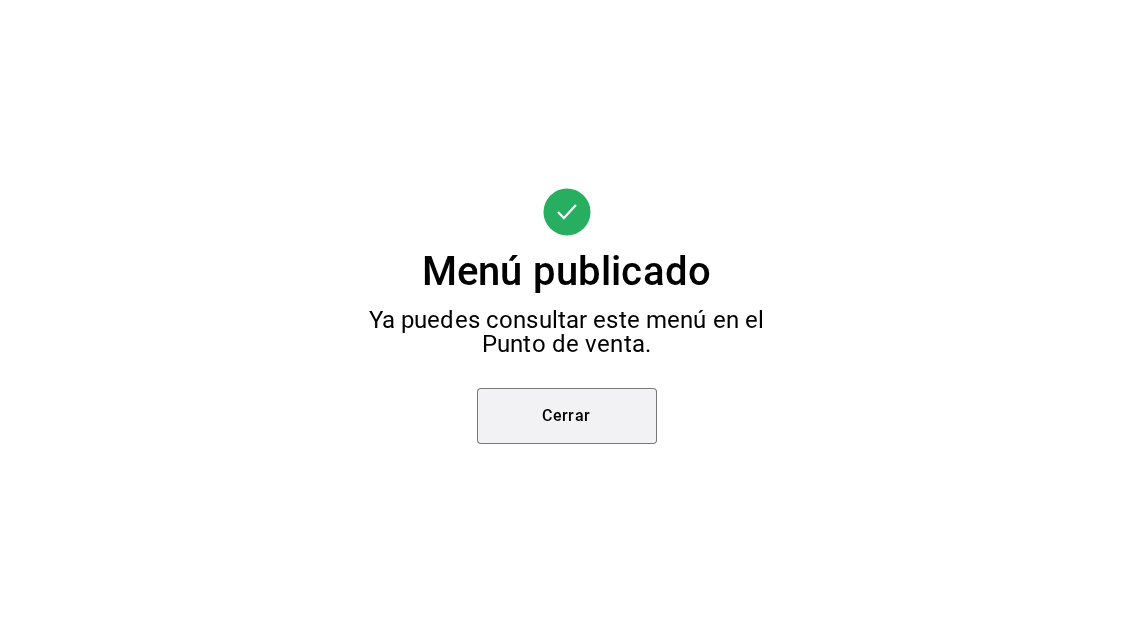 click on "Cerrar" at bounding box center [567, 416] 